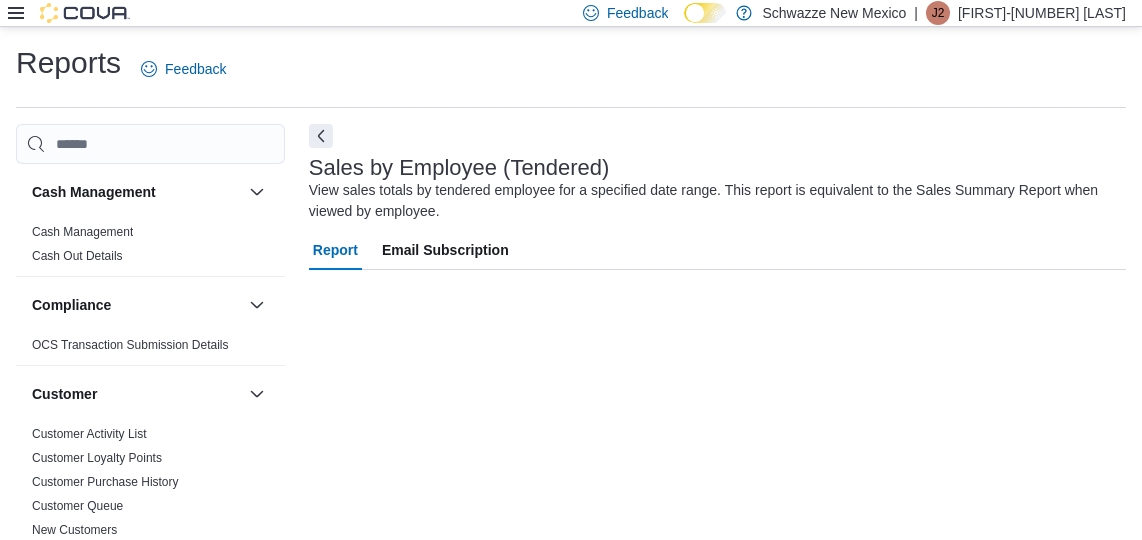 scroll, scrollTop: 44, scrollLeft: 0, axis: vertical 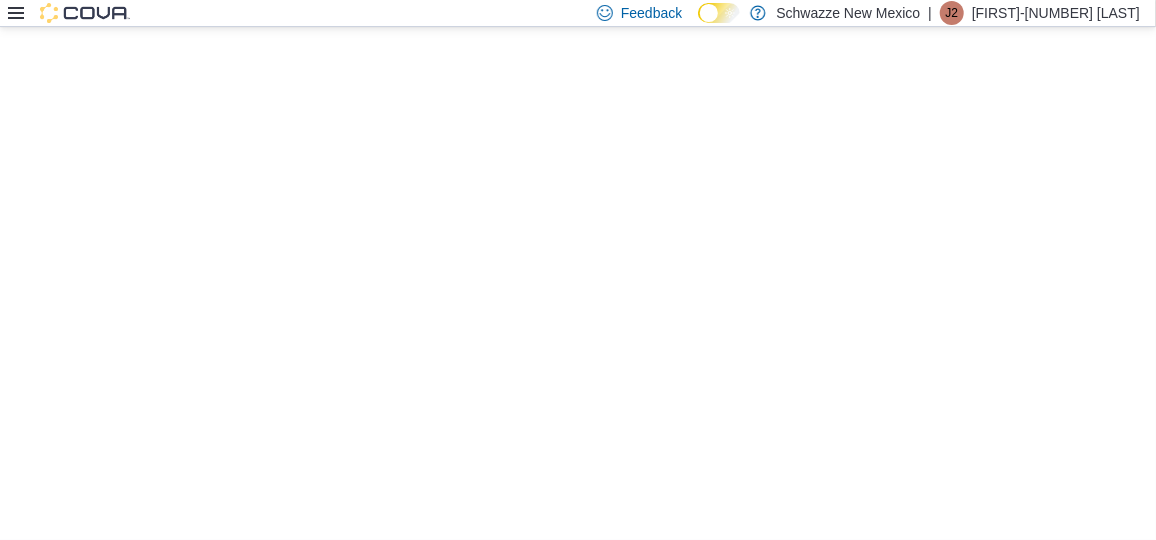 click at bounding box center [69, 13] 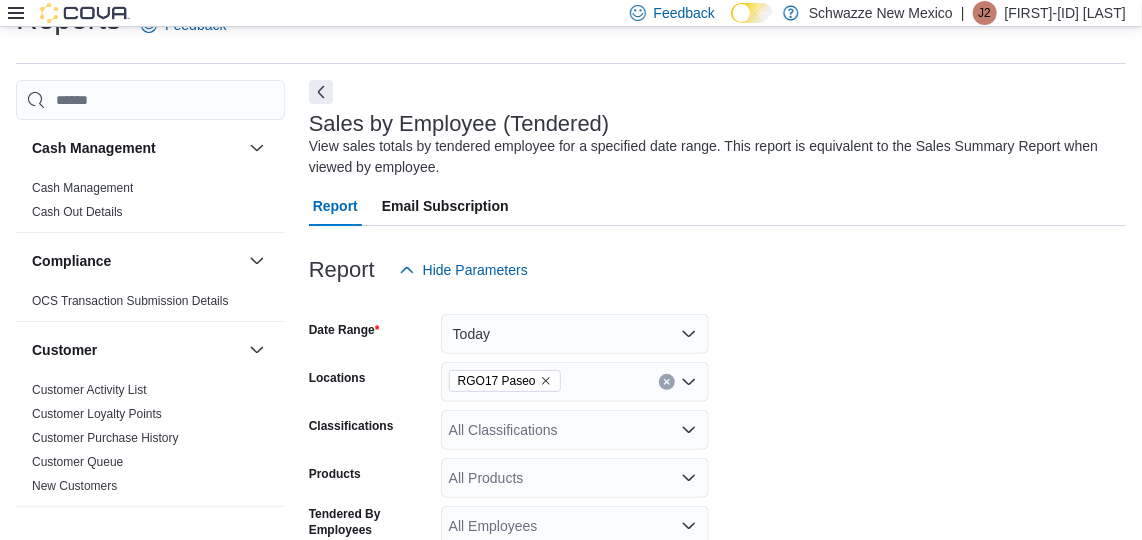 scroll, scrollTop: 701, scrollLeft: 0, axis: vertical 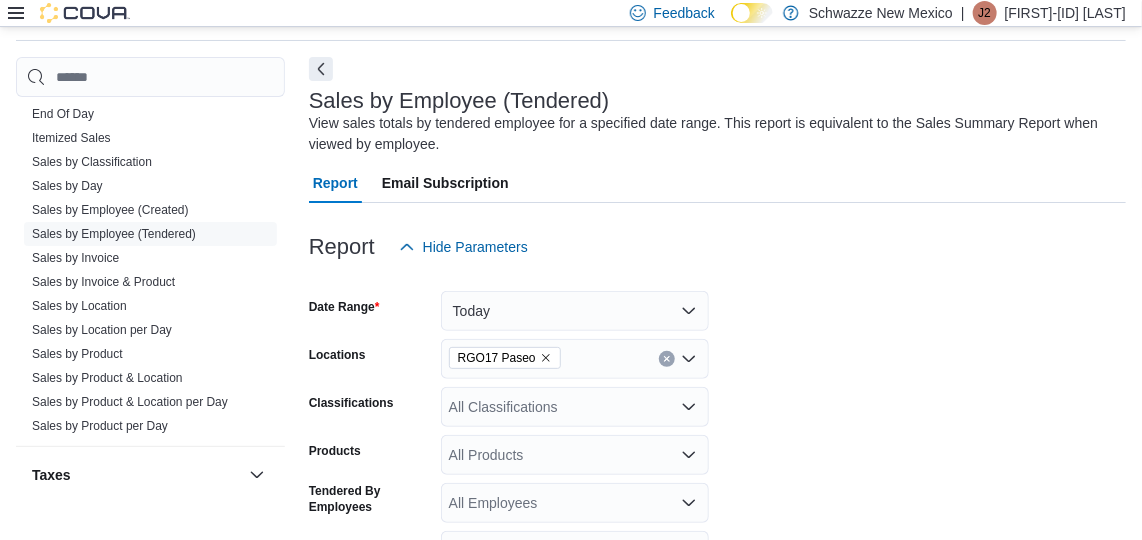 click 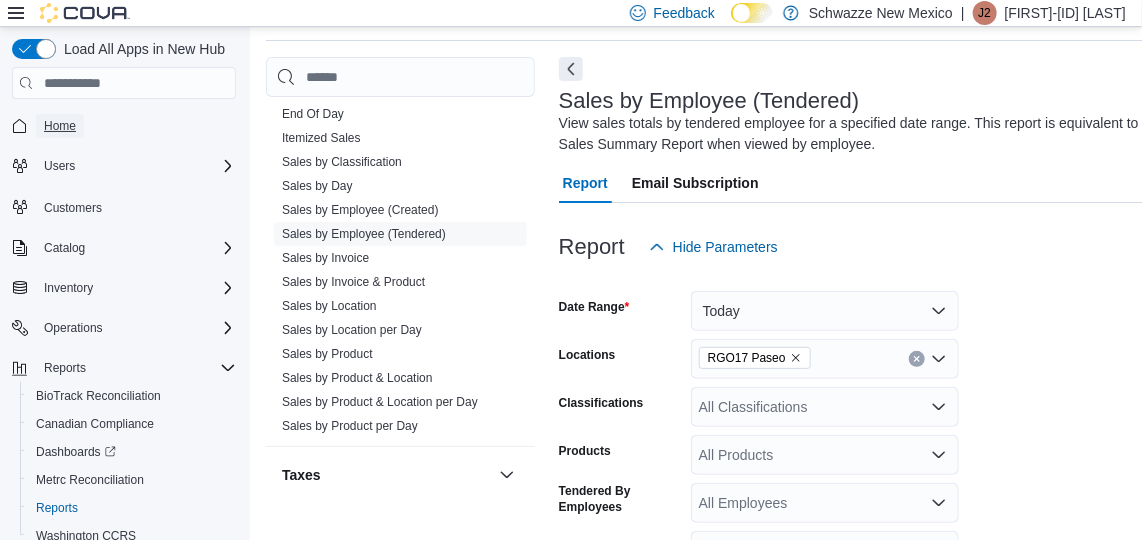 click on "Home" at bounding box center (60, 126) 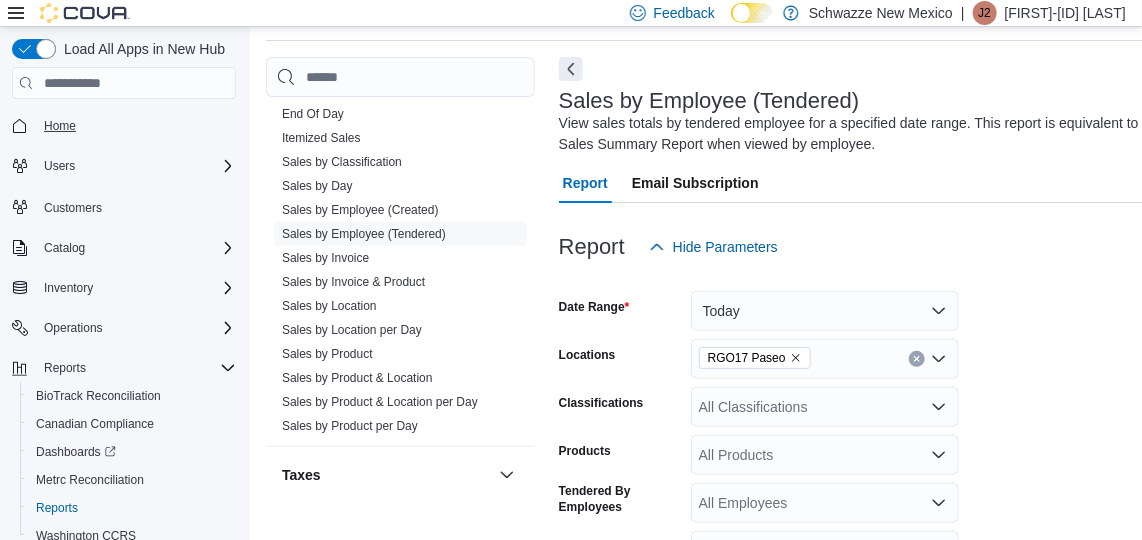scroll, scrollTop: 0, scrollLeft: 0, axis: both 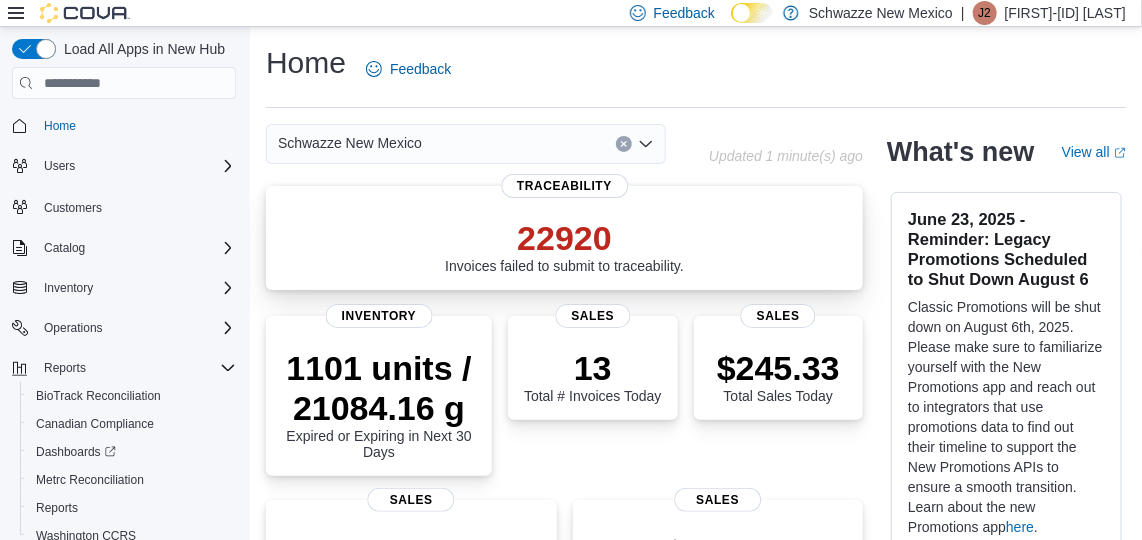 click on "22920 Invoices failed to submit to traceability." at bounding box center (564, 242) 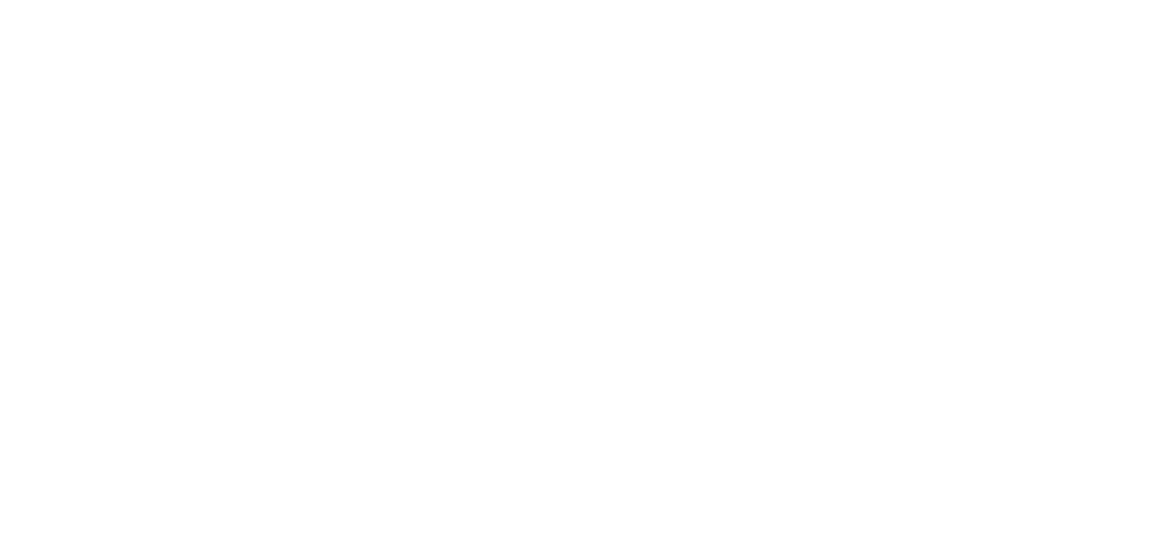 scroll, scrollTop: 0, scrollLeft: 0, axis: both 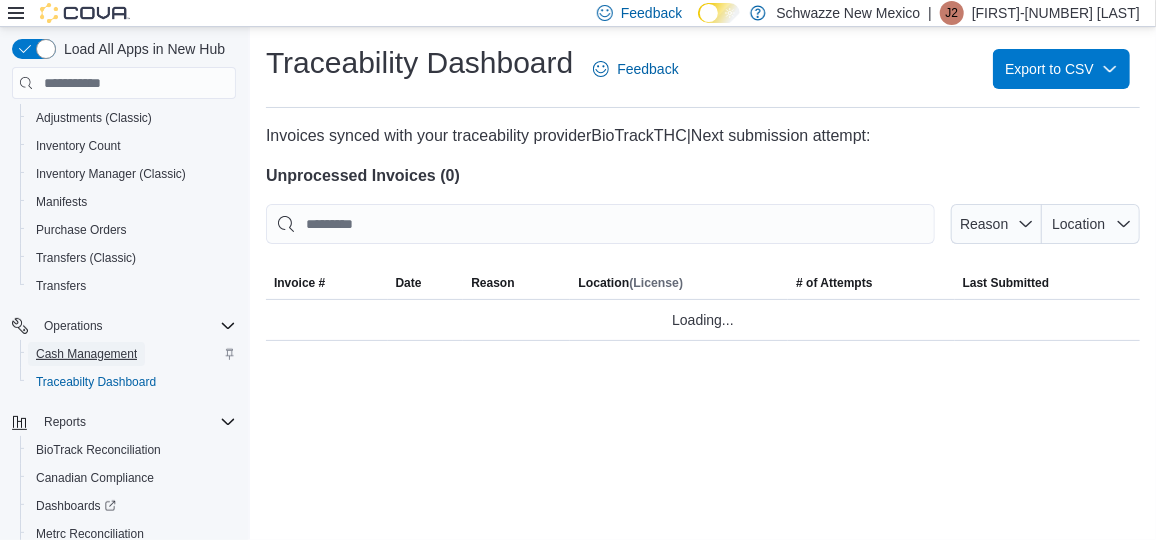click on "Cash Management" at bounding box center [86, 354] 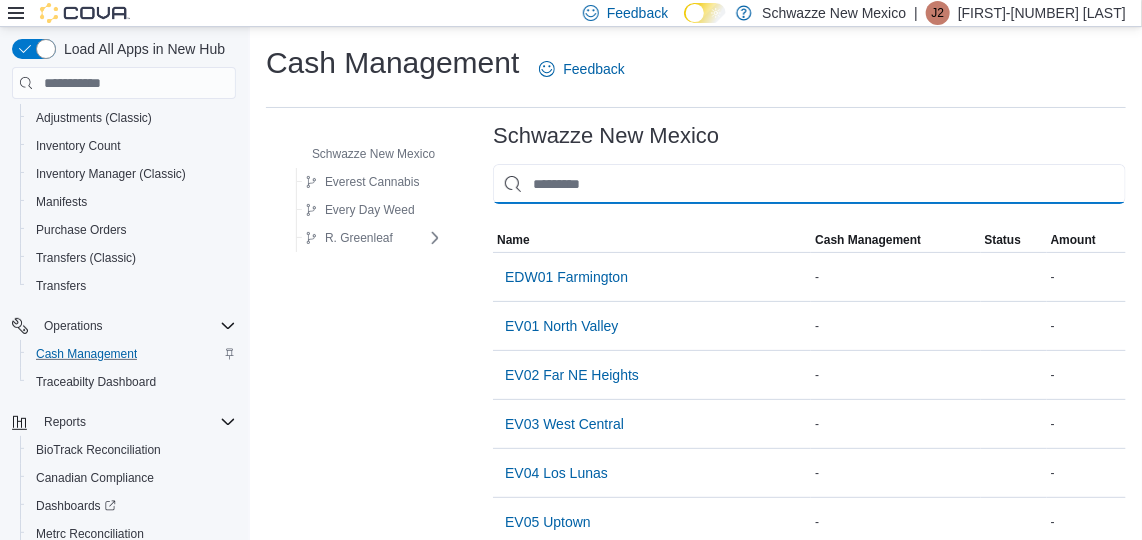 click at bounding box center (809, 184) 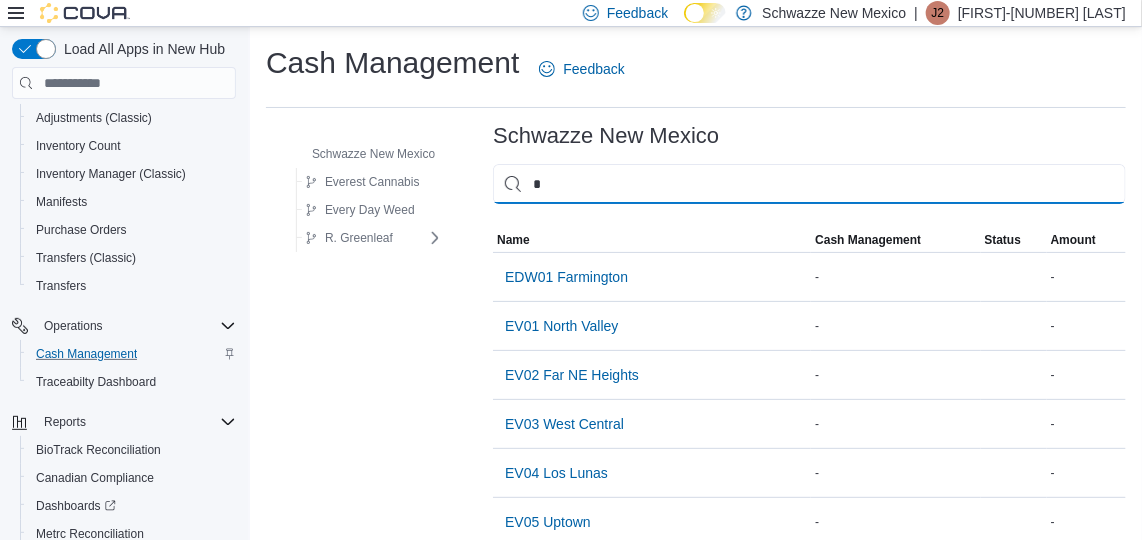 type on "**" 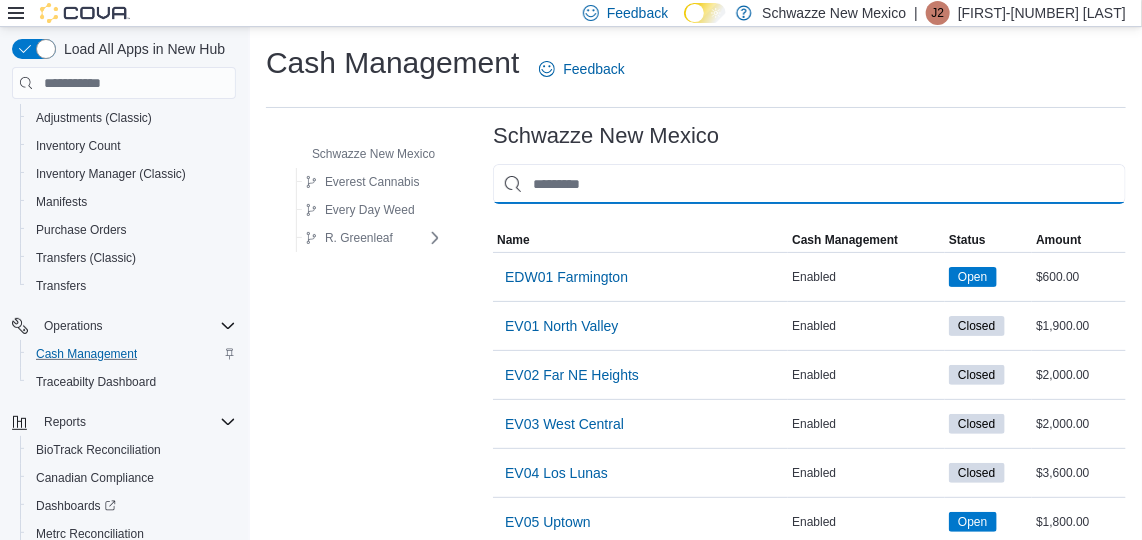 click at bounding box center (809, 184) 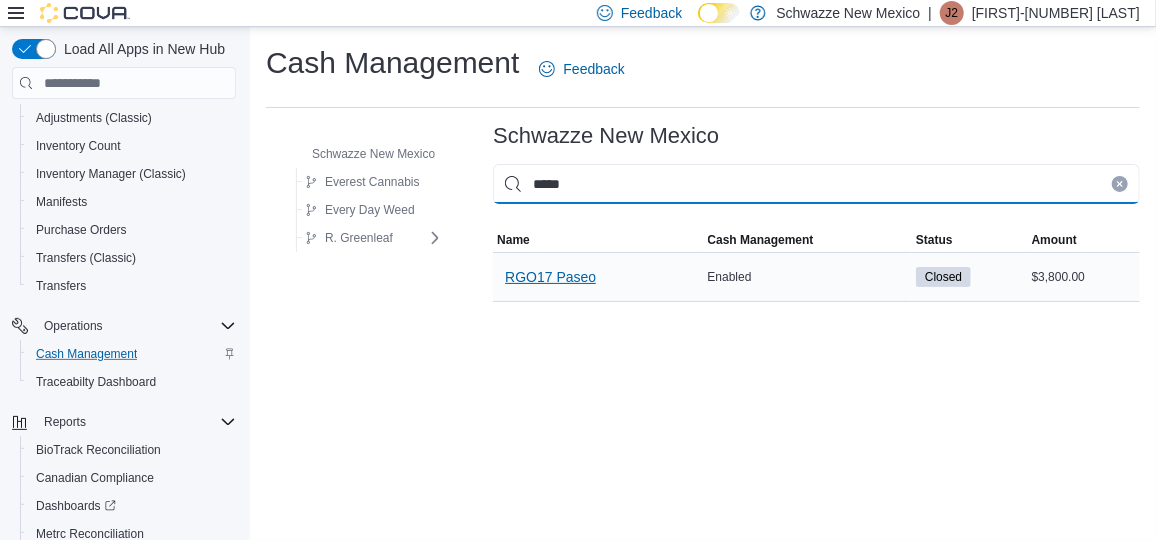 type on "*****" 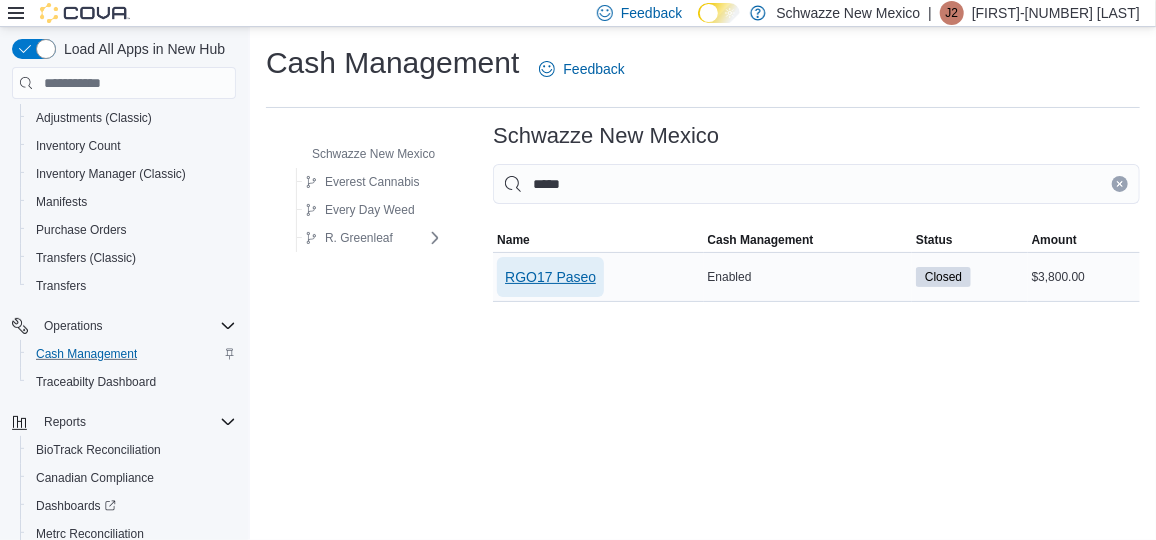 click on "RGO17 Paseo" at bounding box center [550, 277] 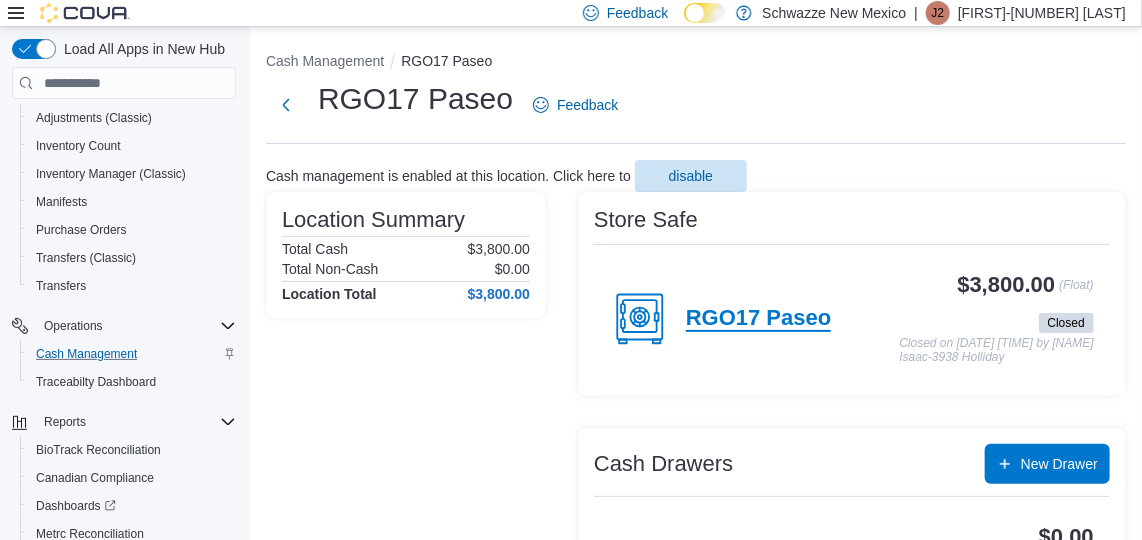 click on "RGO17 Paseo" at bounding box center (758, 319) 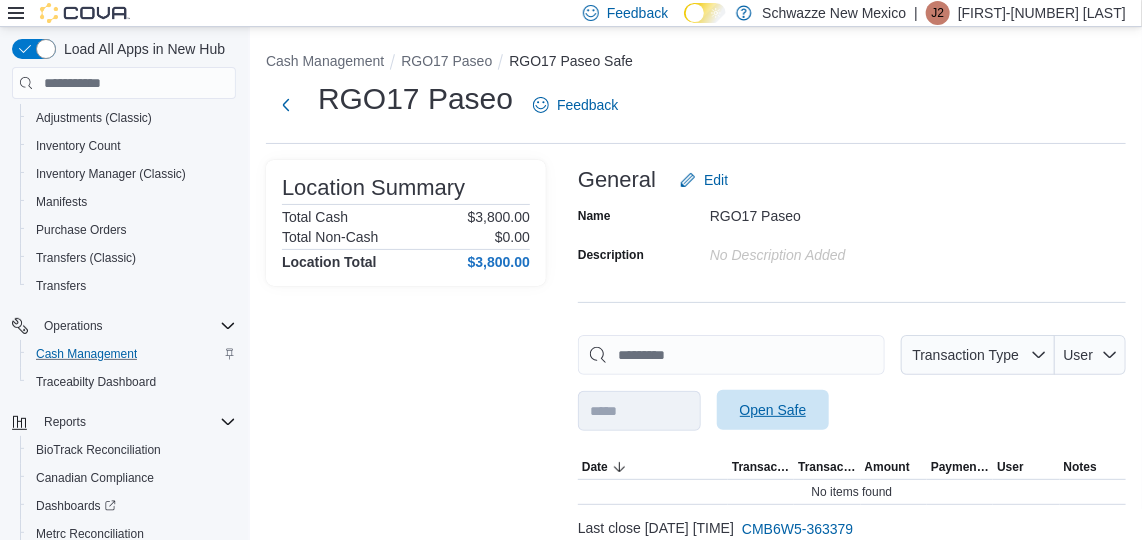click on "Open Safe" at bounding box center (773, 410) 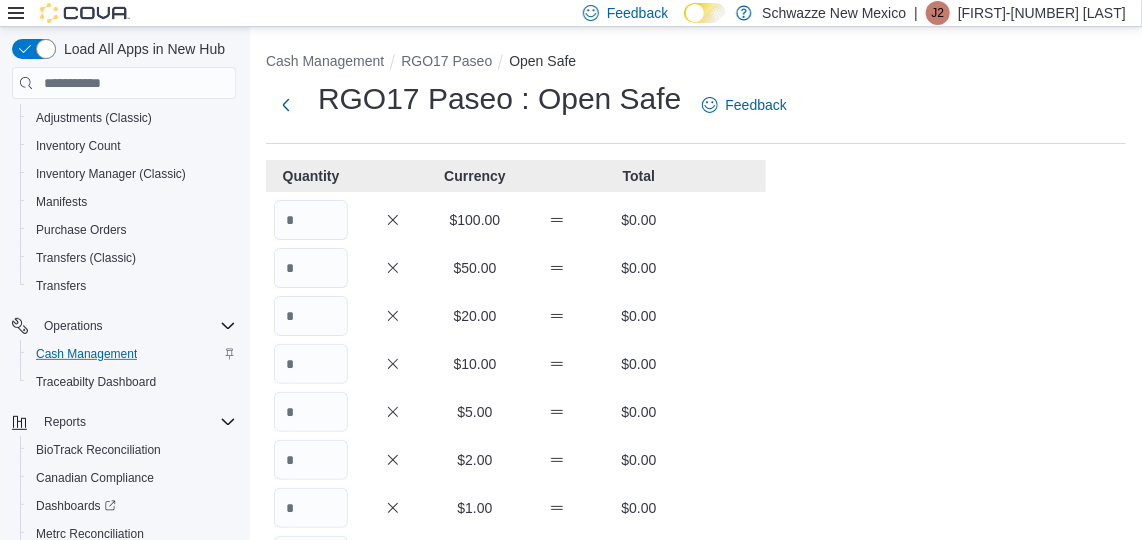 click 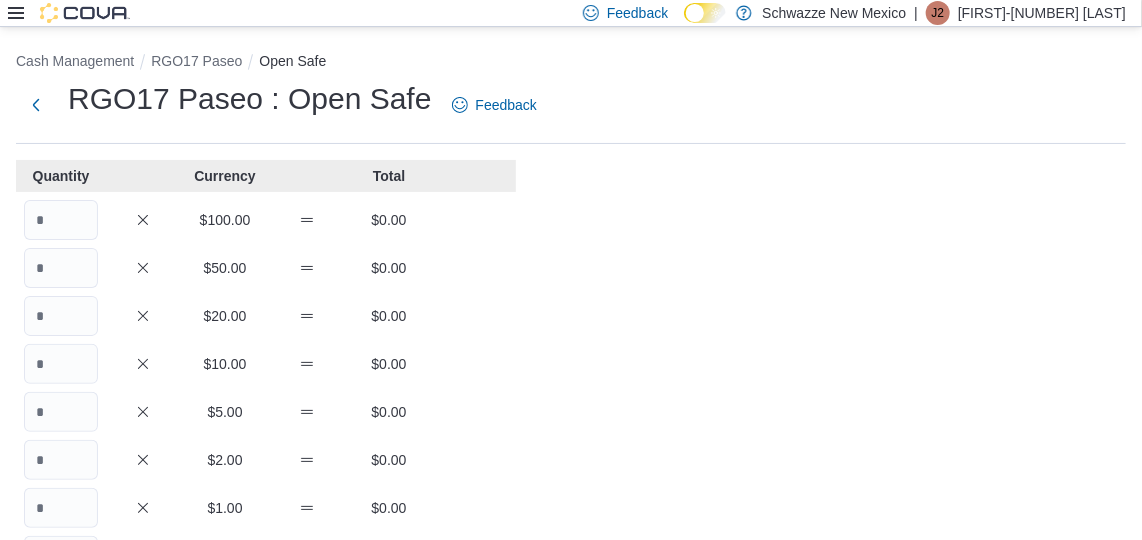 click 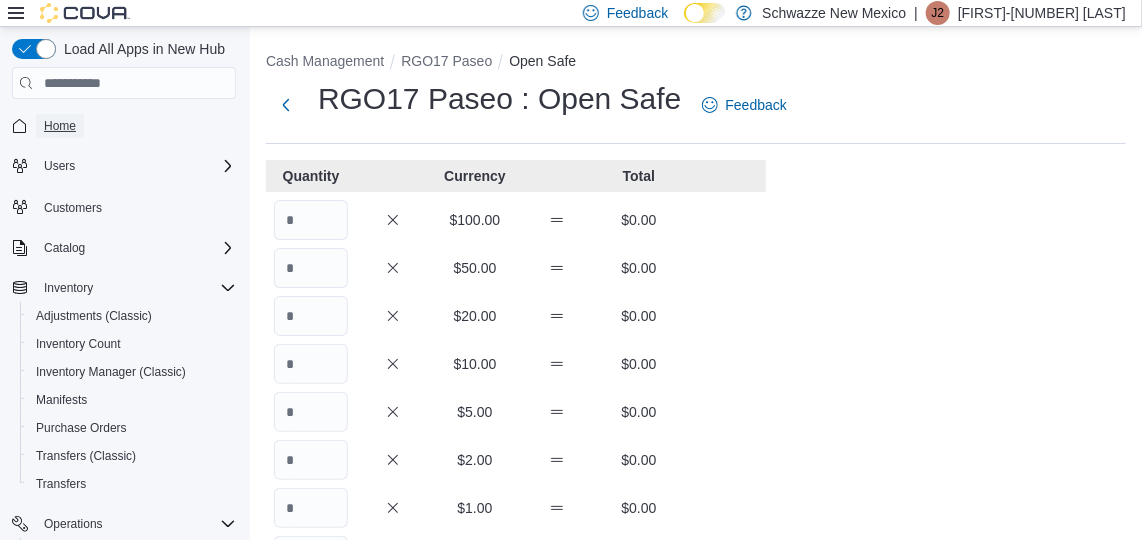 click on "Home" at bounding box center [60, 126] 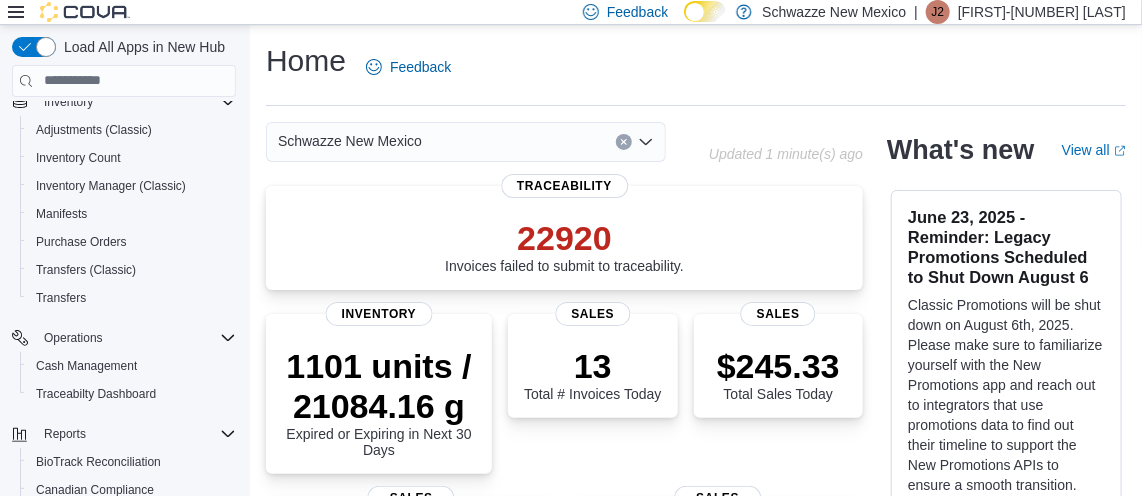 scroll, scrollTop: 190, scrollLeft: 0, axis: vertical 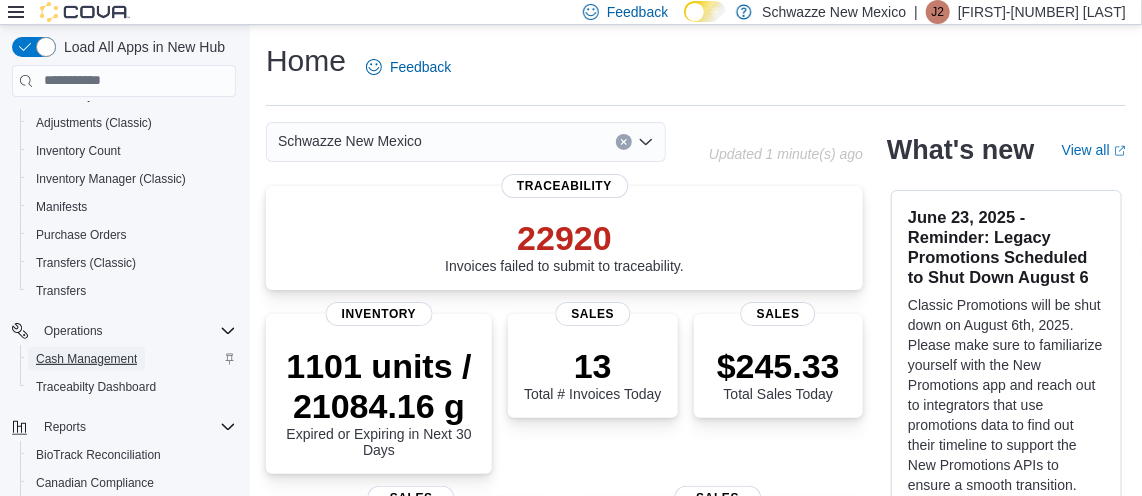 click on "Cash Management" at bounding box center (86, 359) 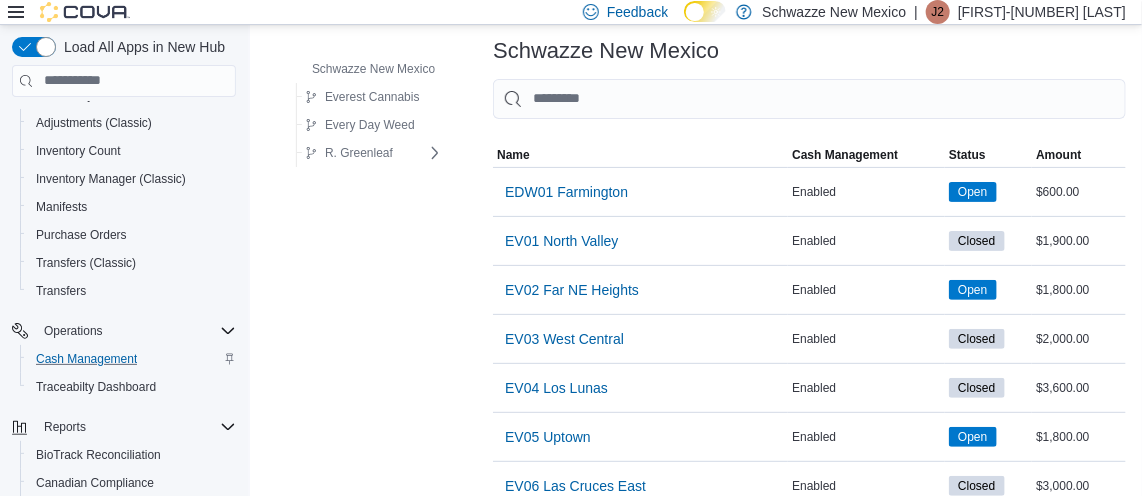 scroll, scrollTop: 92, scrollLeft: 0, axis: vertical 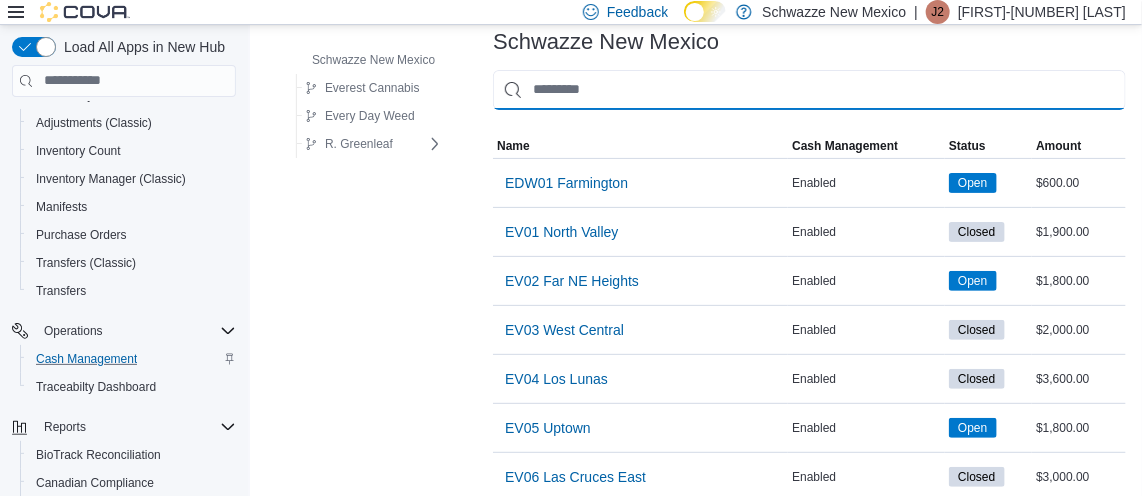 click at bounding box center [809, 90] 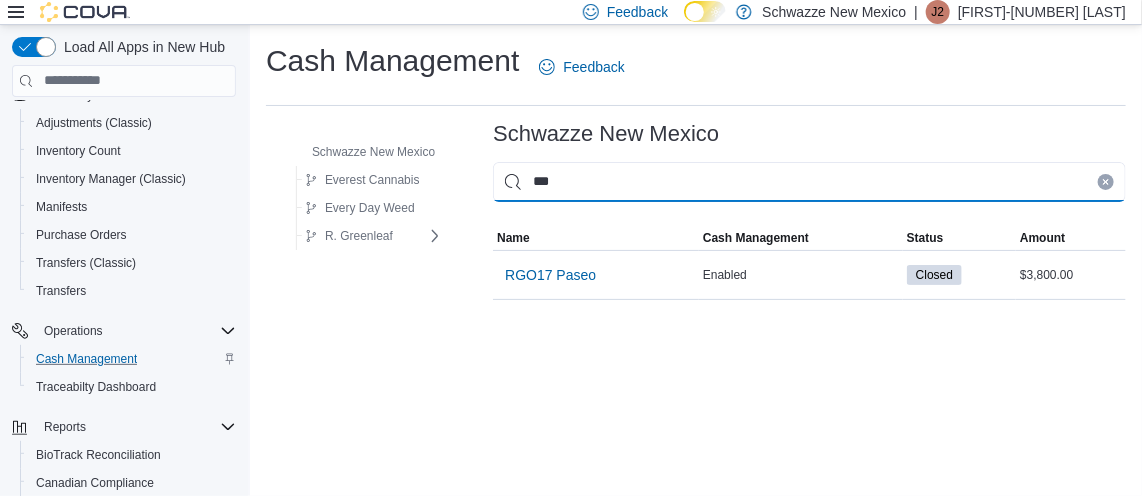 scroll, scrollTop: 0, scrollLeft: 0, axis: both 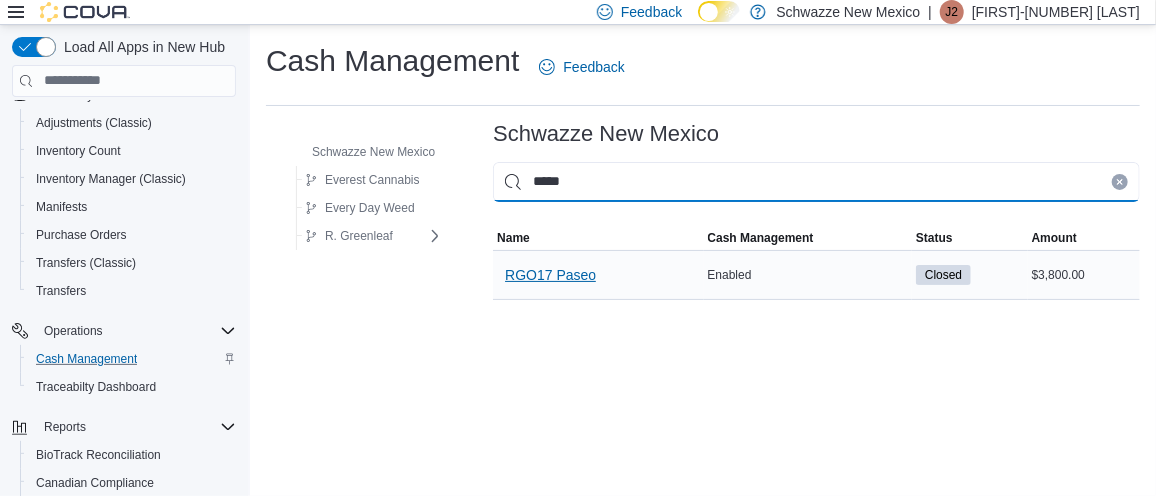 type on "*****" 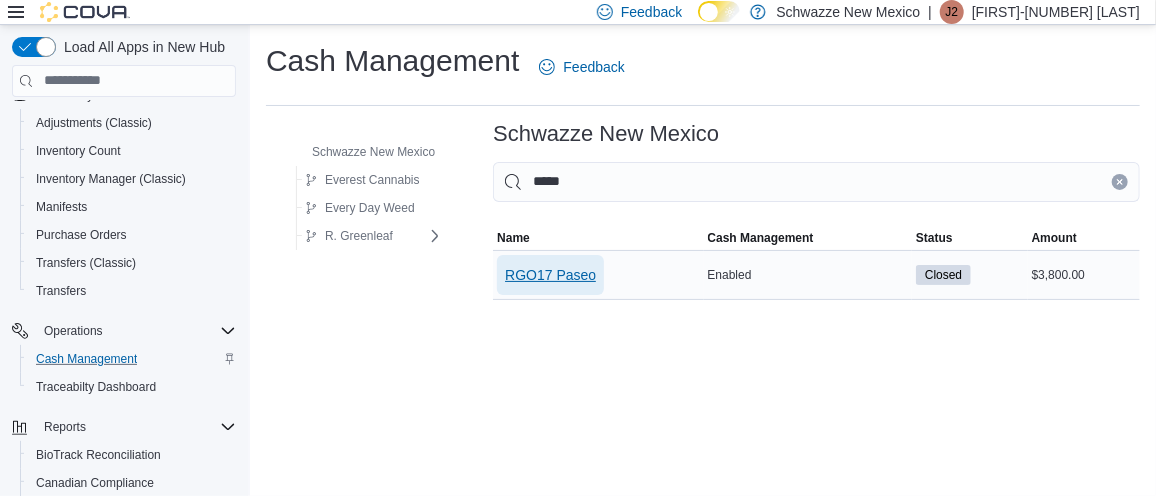 click on "RGO17 Paseo" at bounding box center [550, 275] 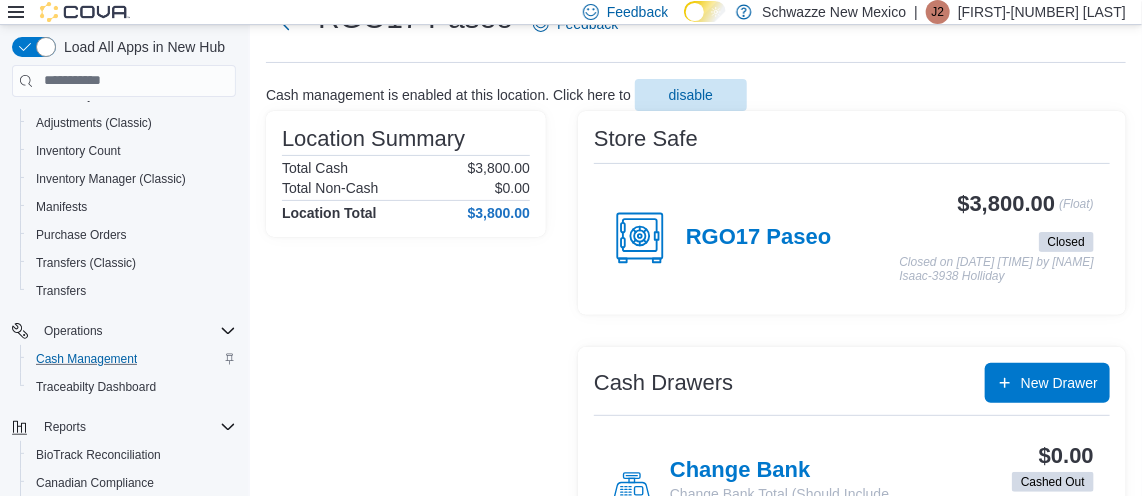 scroll, scrollTop: 76, scrollLeft: 0, axis: vertical 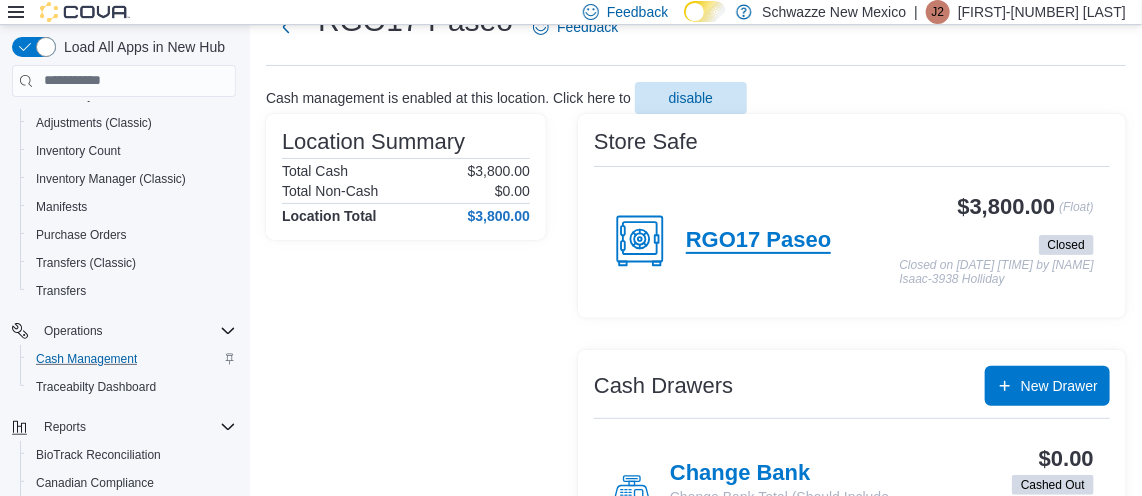 click on "RGO17 Paseo" at bounding box center (758, 241) 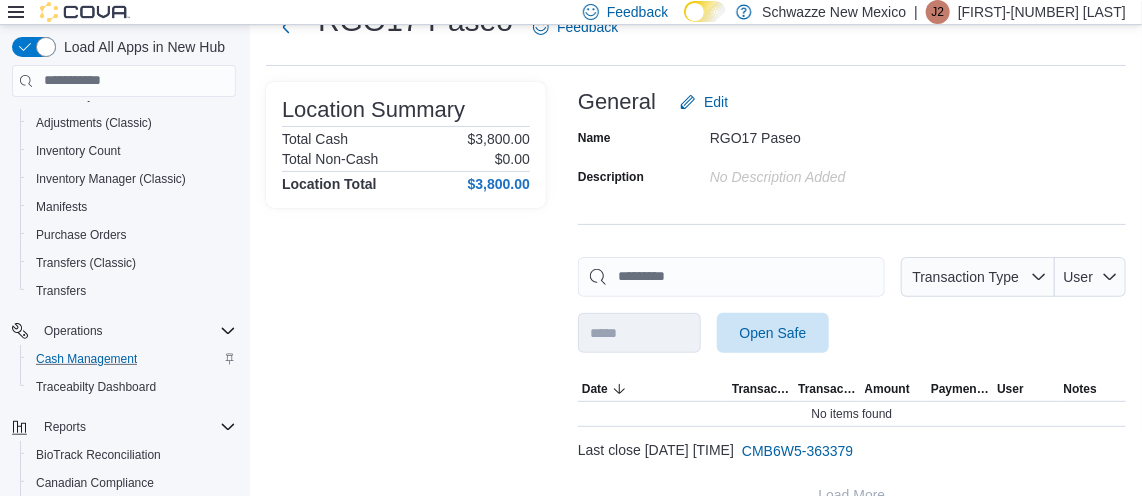 scroll, scrollTop: 109, scrollLeft: 0, axis: vertical 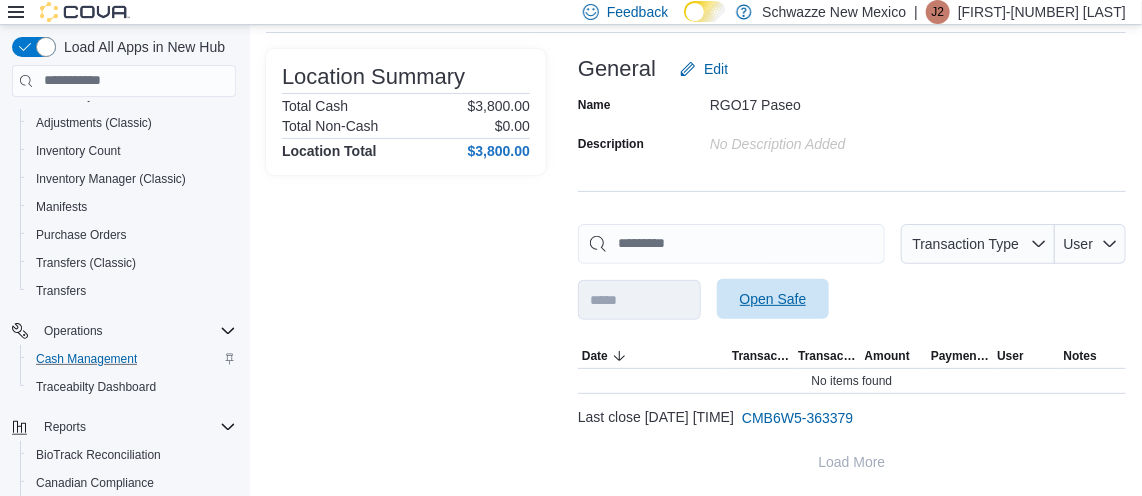 click on "Open Safe" at bounding box center (773, 299) 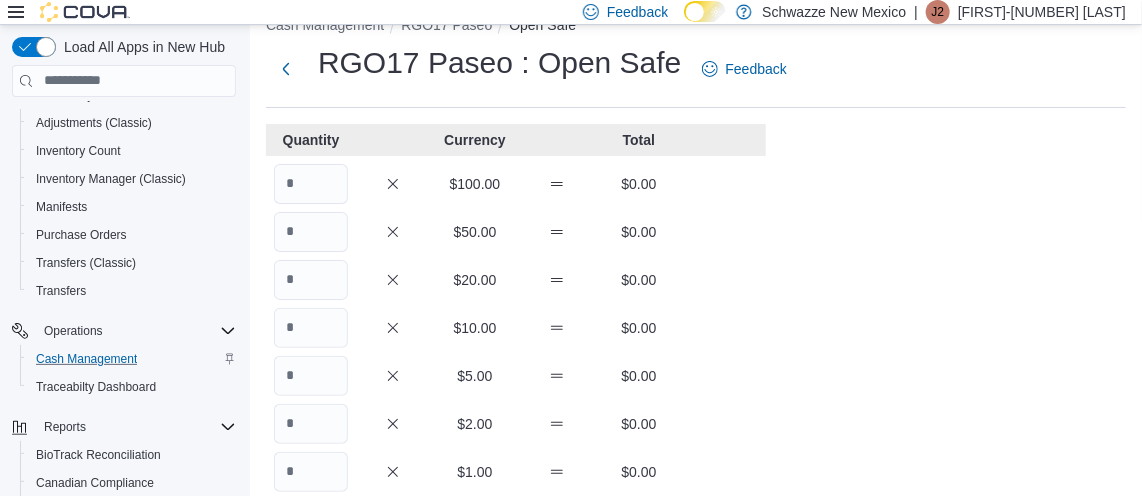 scroll, scrollTop: 36, scrollLeft: 0, axis: vertical 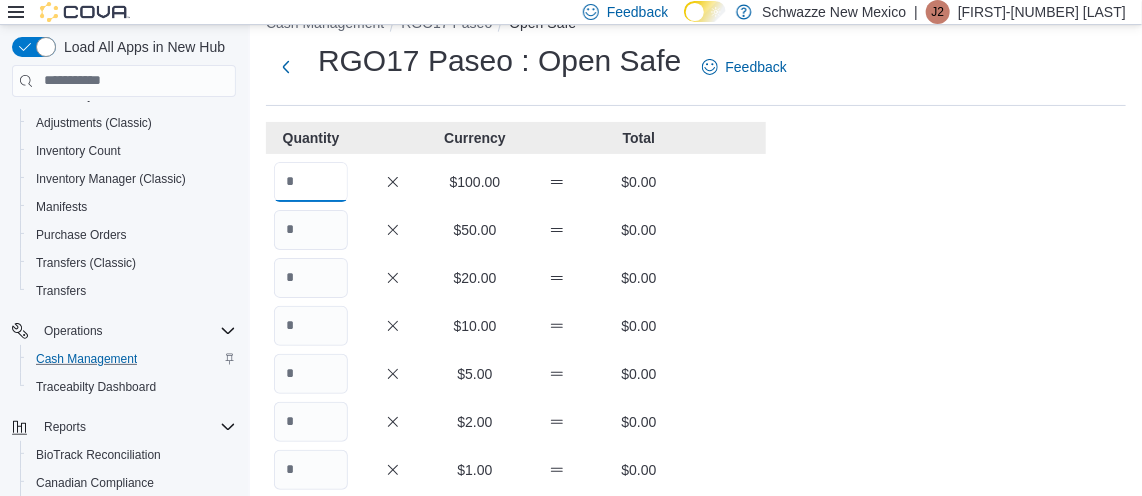 click at bounding box center (311, 182) 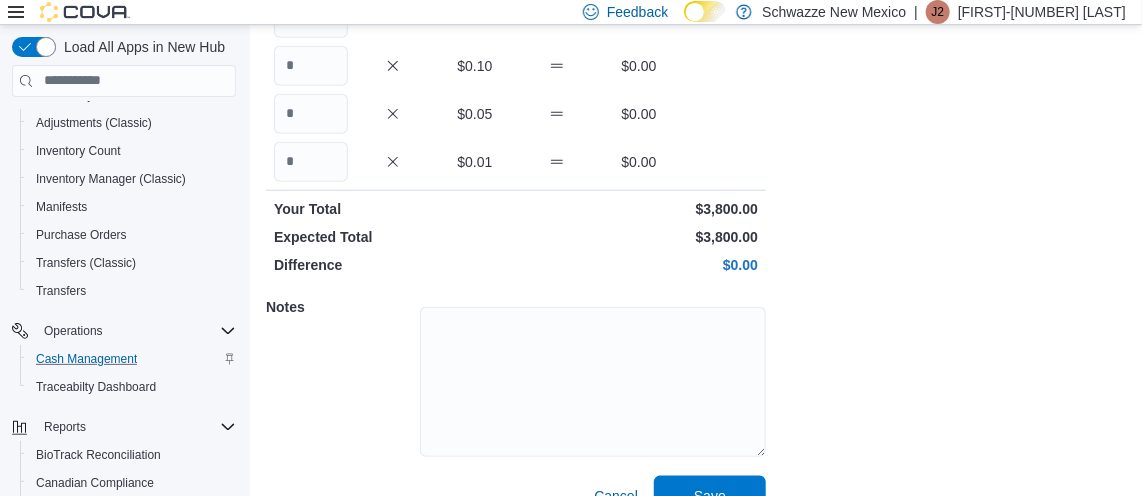 scroll, scrollTop: 549, scrollLeft: 0, axis: vertical 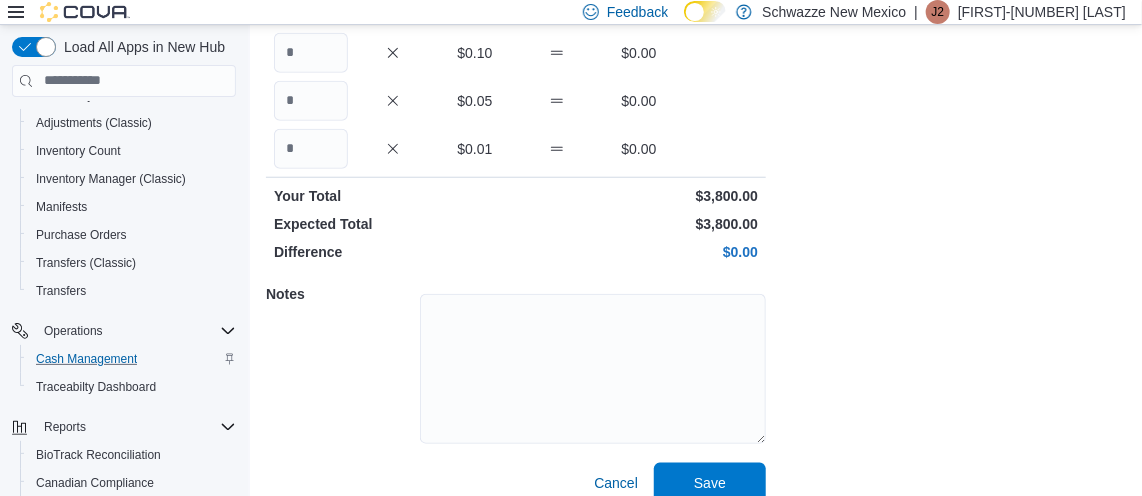 type on "**" 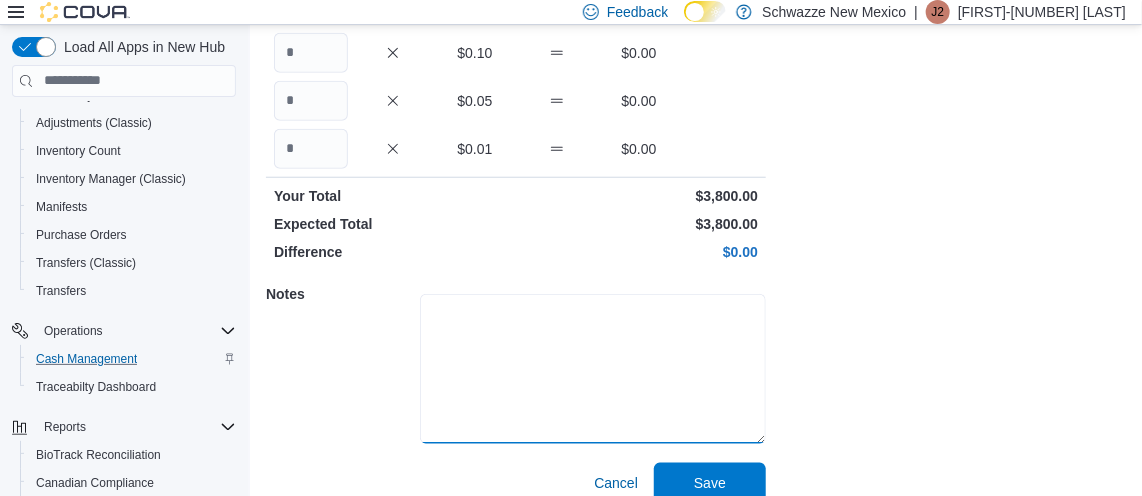 click at bounding box center [593, 369] 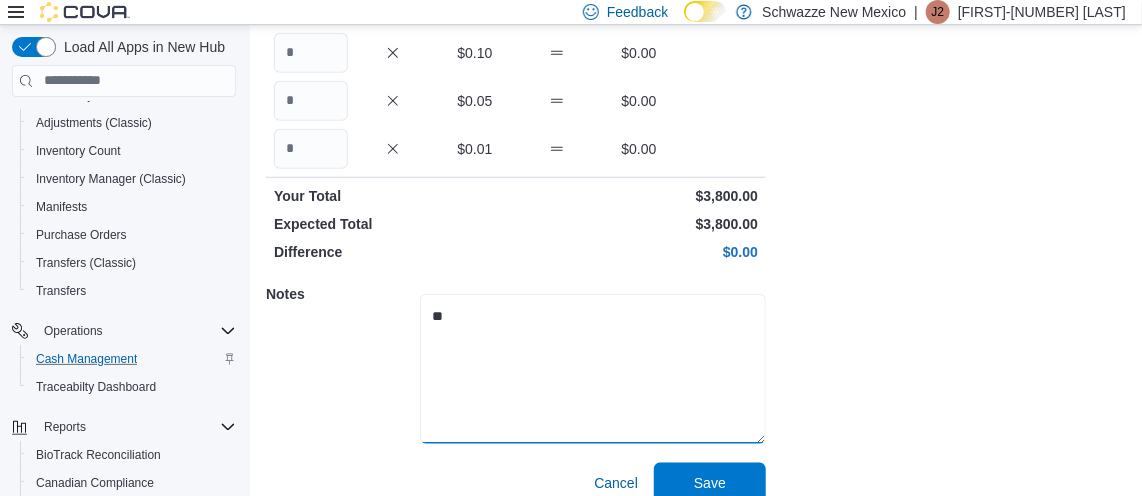 scroll, scrollTop: 572, scrollLeft: 0, axis: vertical 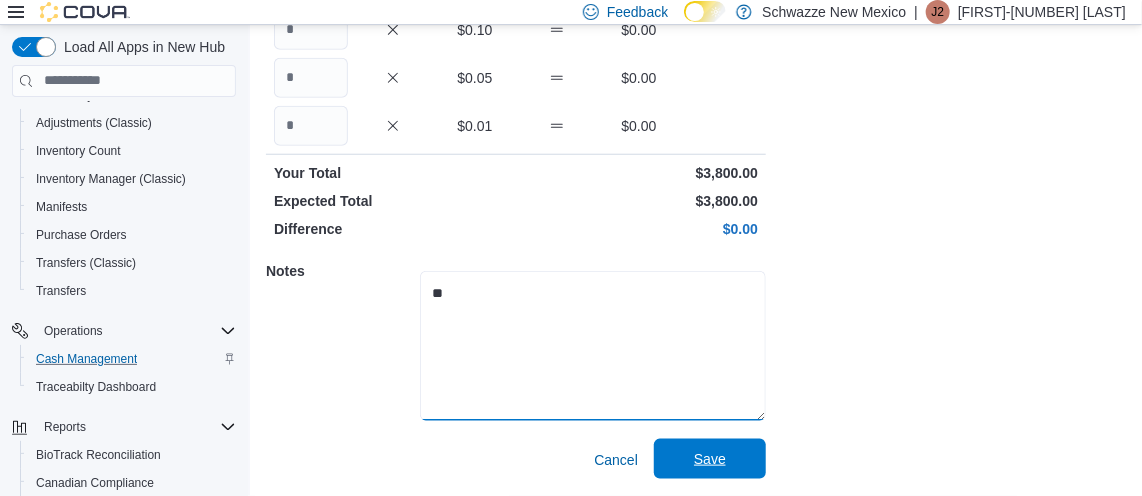type on "**" 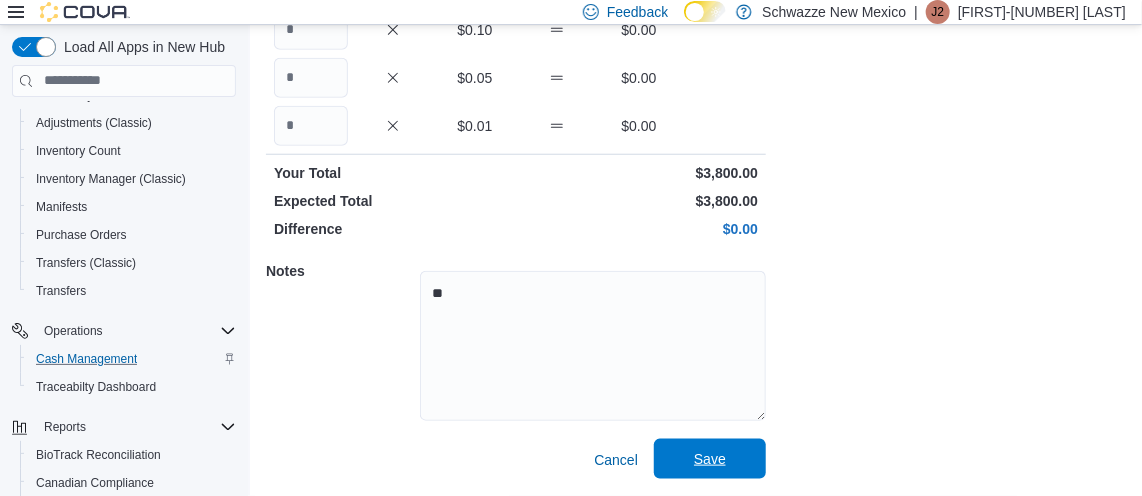 click on "Save" at bounding box center [710, 459] 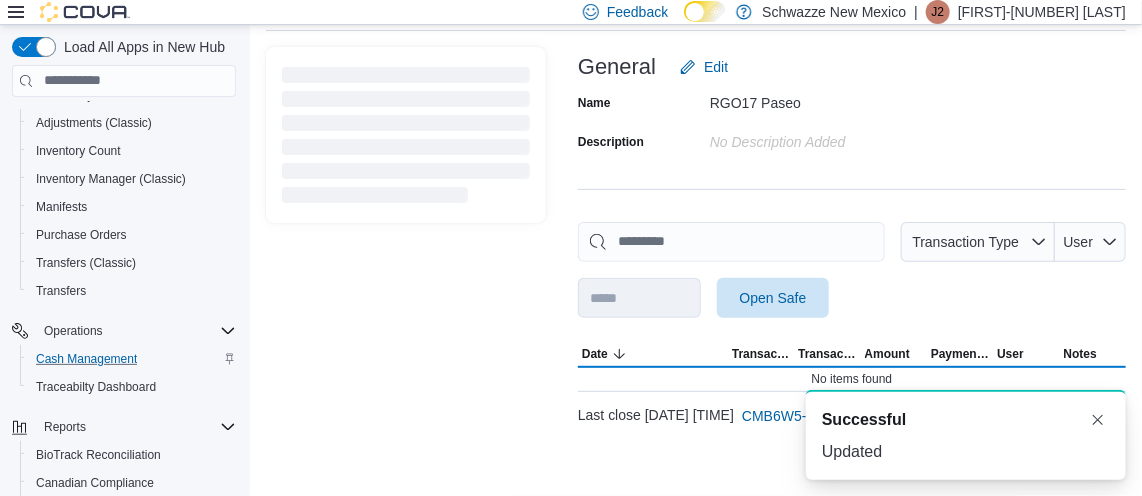 scroll, scrollTop: 109, scrollLeft: 0, axis: vertical 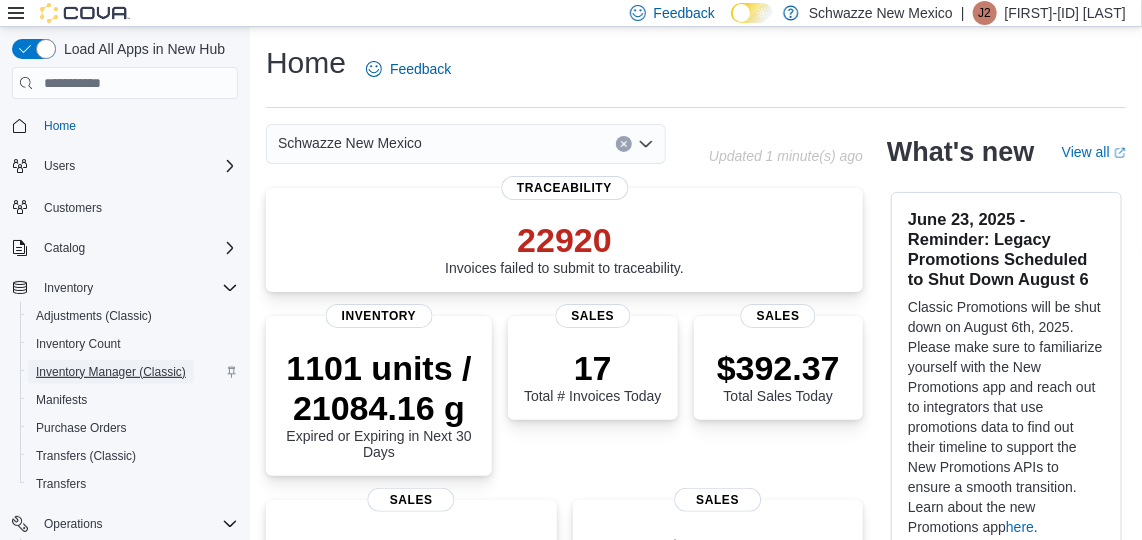 click on "Inventory Manager (Classic)" at bounding box center (111, 372) 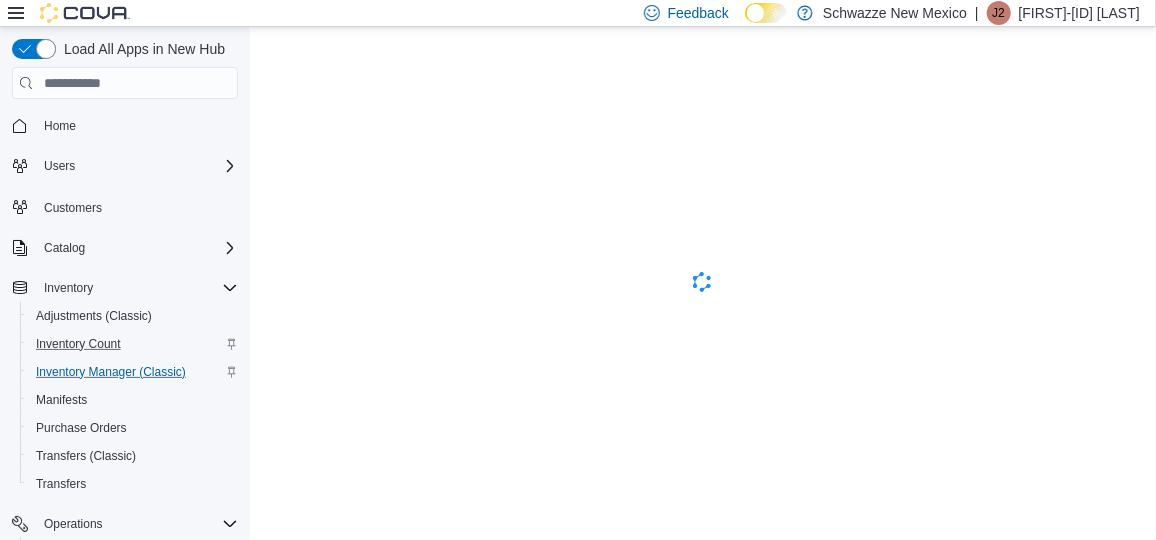 scroll, scrollTop: 0, scrollLeft: 0, axis: both 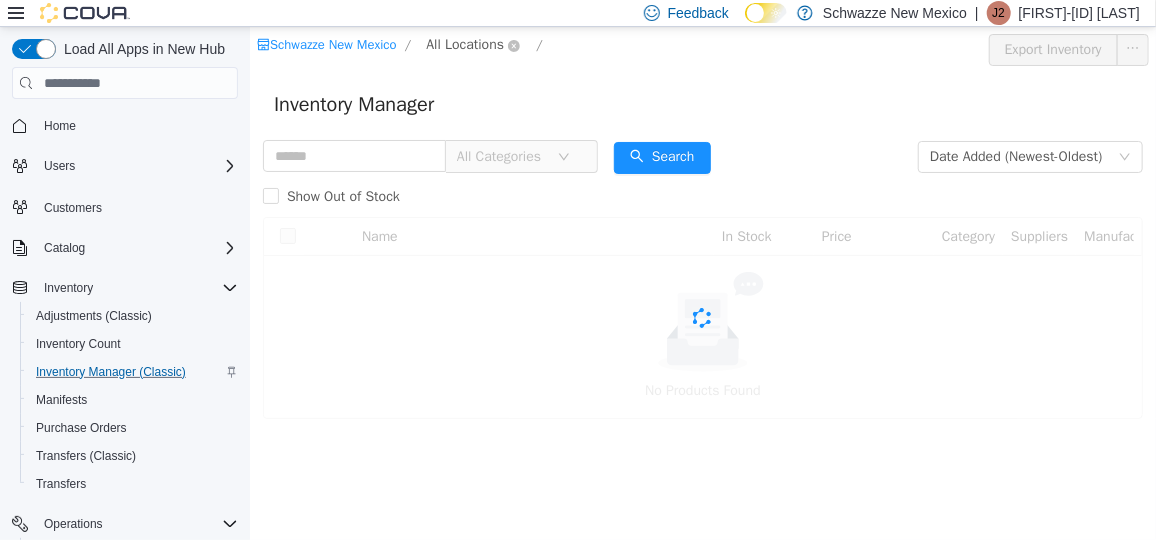 click on "All Locations" at bounding box center [464, 44] 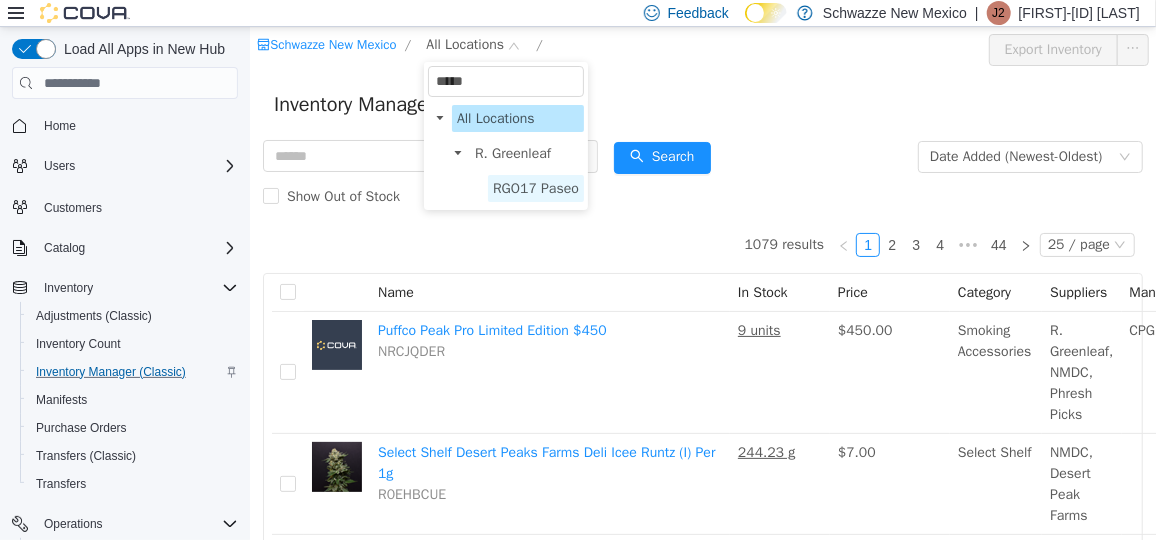 type on "*****" 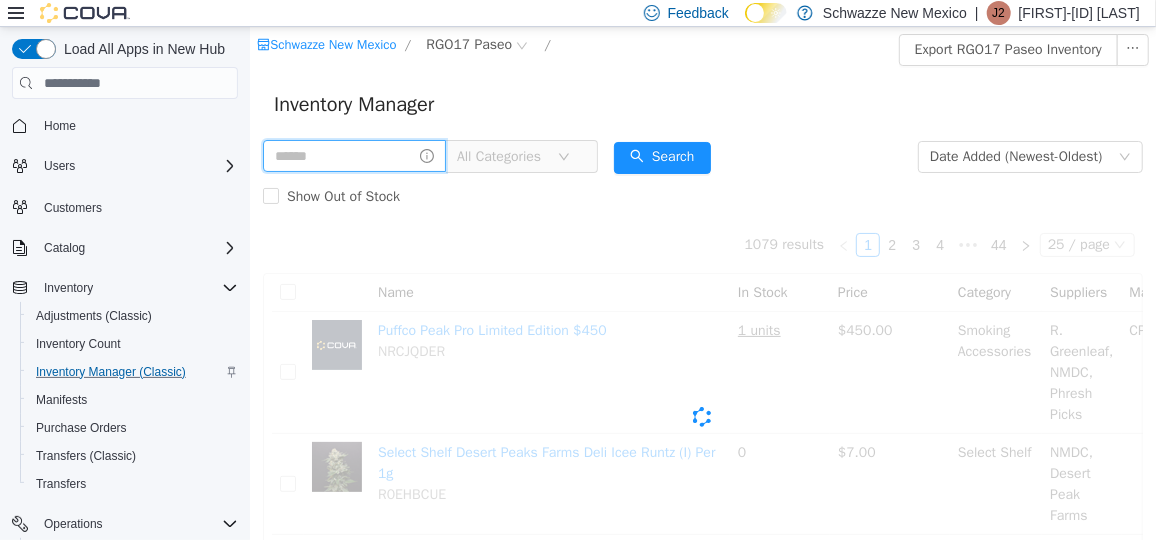 click at bounding box center (353, 155) 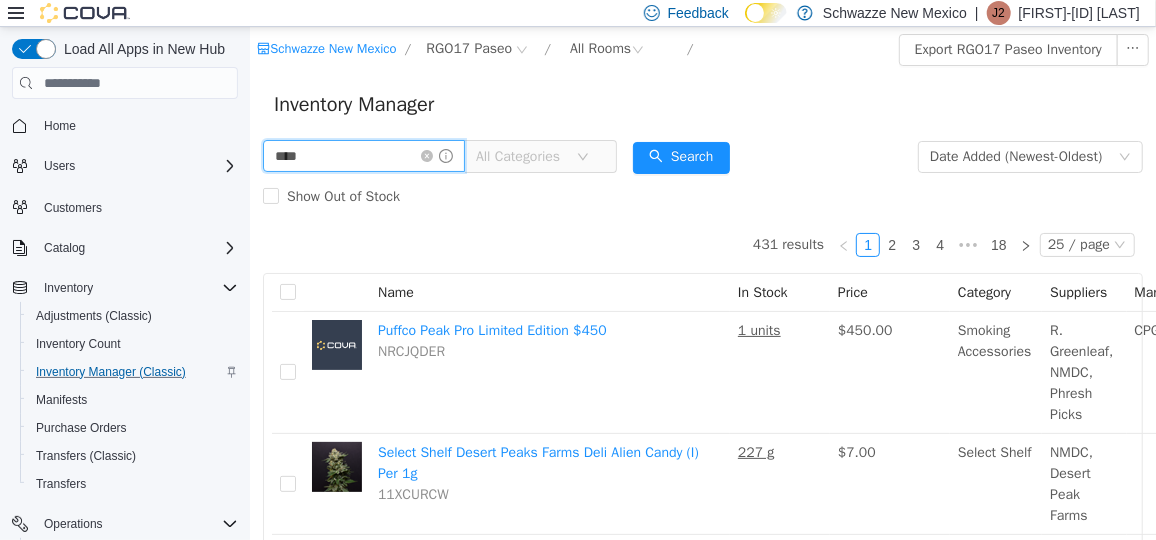 type on "****" 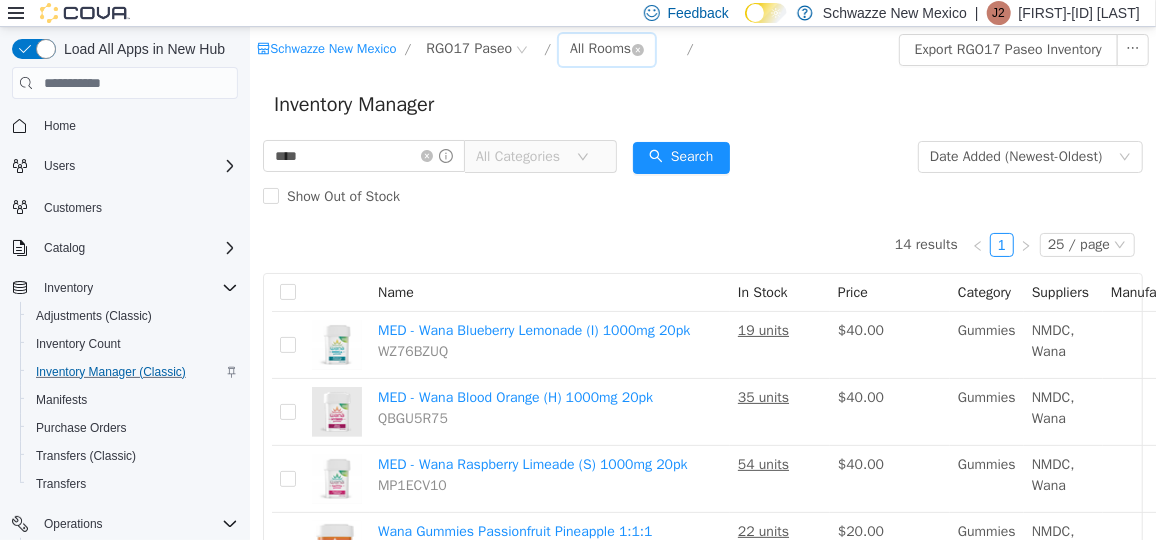 click on "All Rooms" at bounding box center [599, 48] 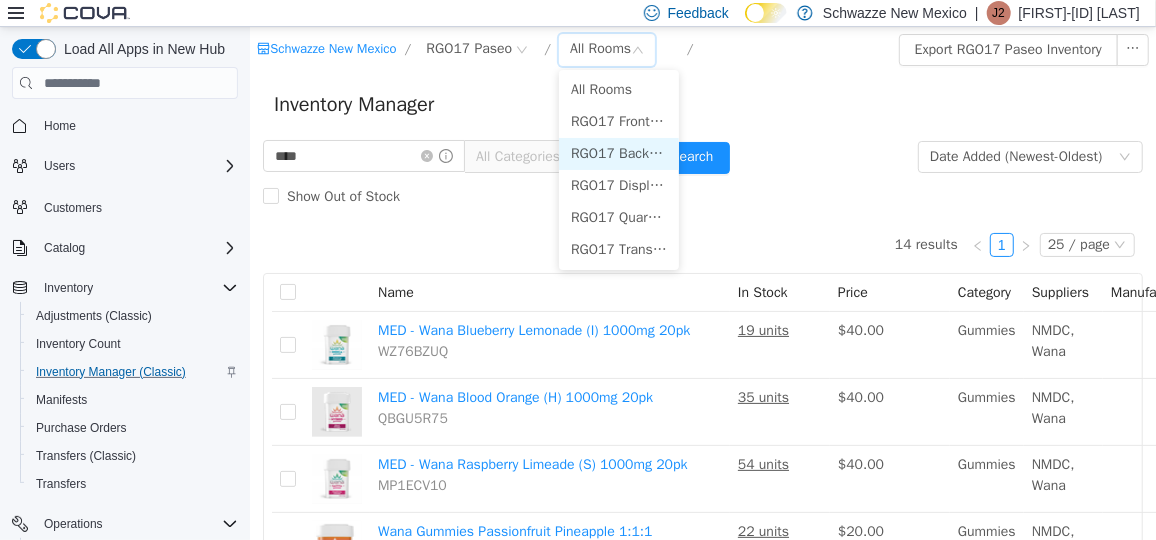 click on "RGO17 Back Room" at bounding box center [618, 153] 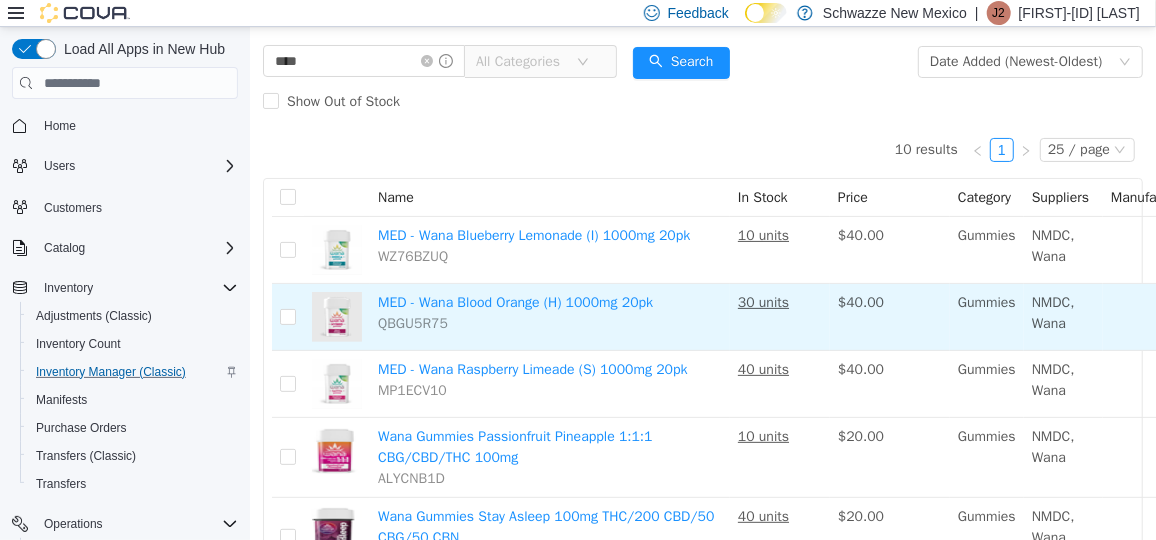 scroll, scrollTop: 95, scrollLeft: 250, axis: both 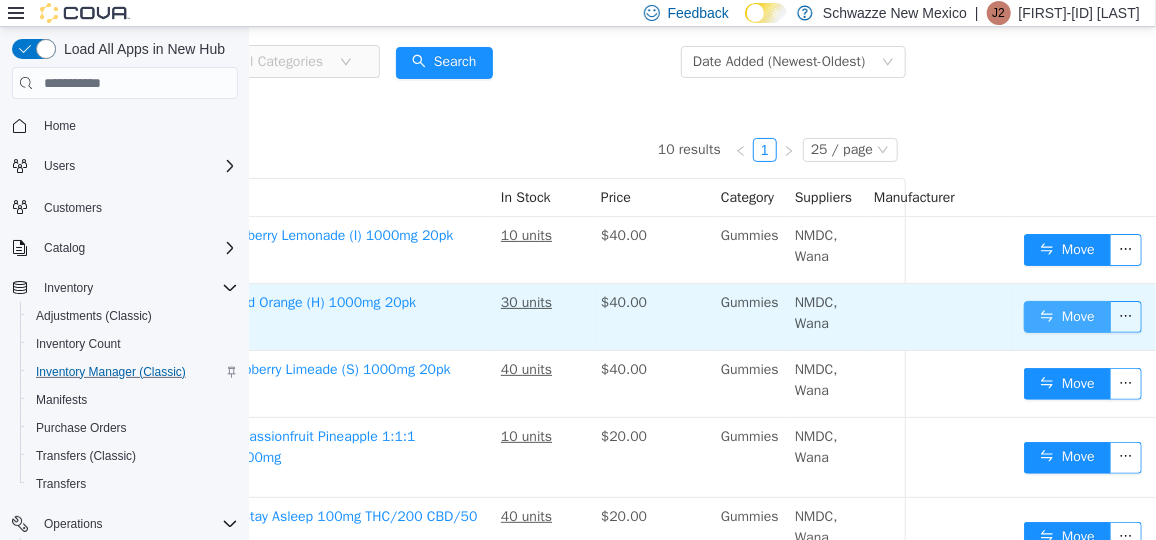 click on "Move" at bounding box center (1066, 316) 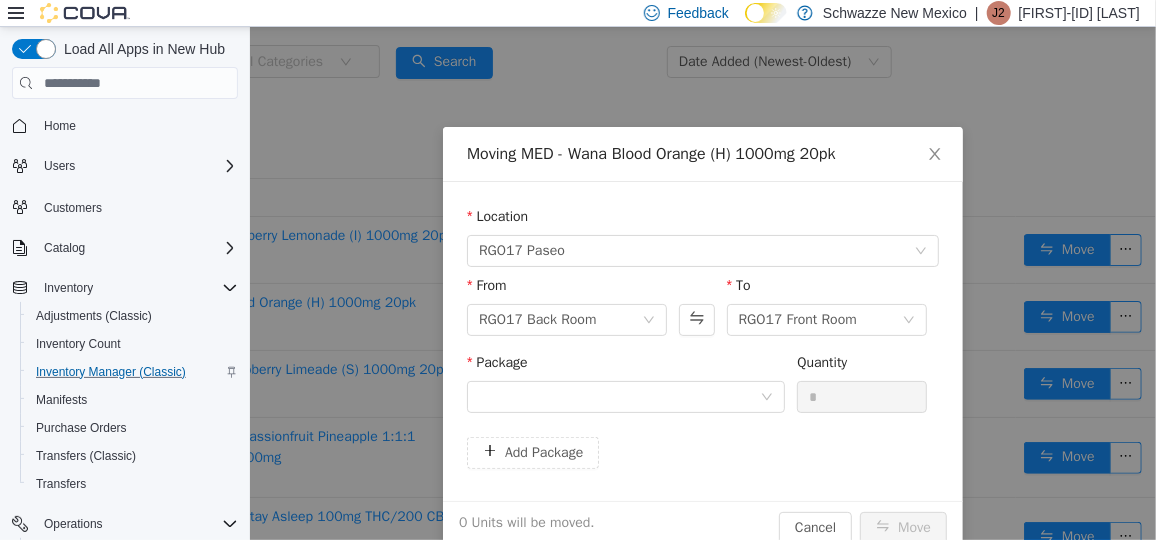 scroll, scrollTop: 95, scrollLeft: 236, axis: both 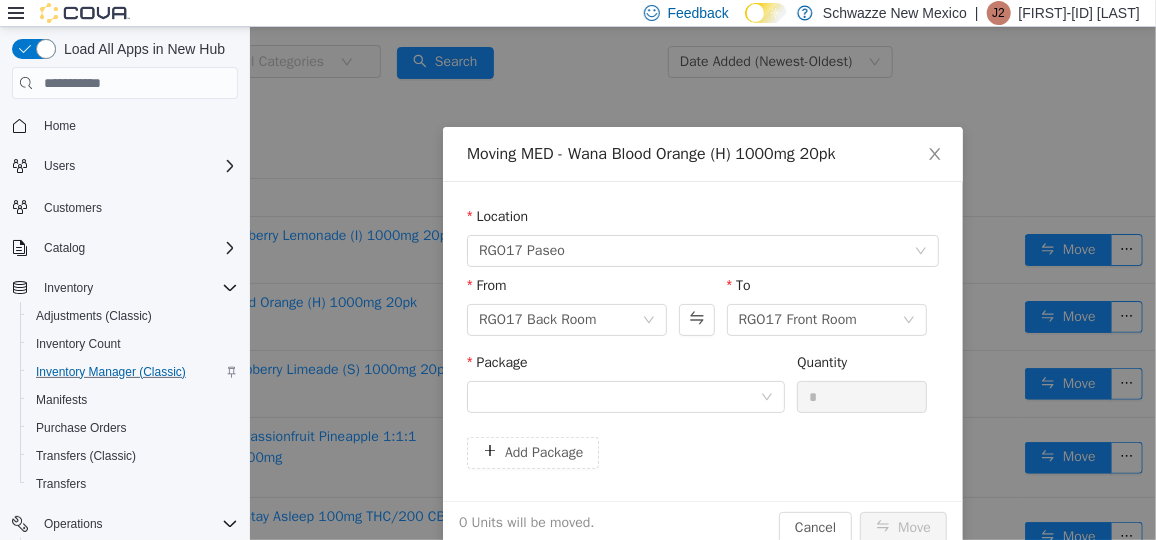 click on "Package" at bounding box center (625, 385) 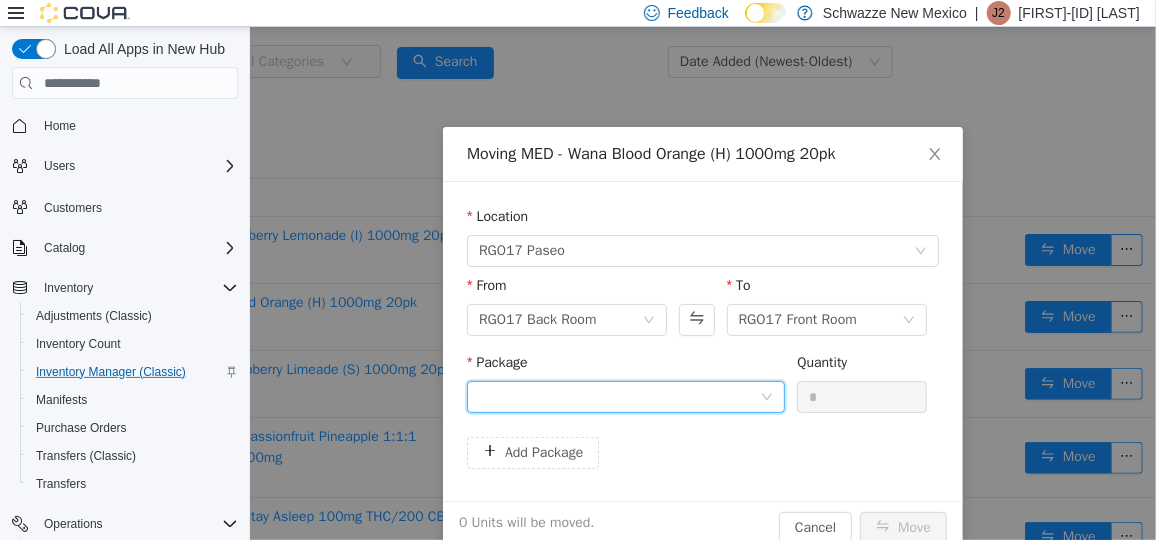 click at bounding box center (618, 396) 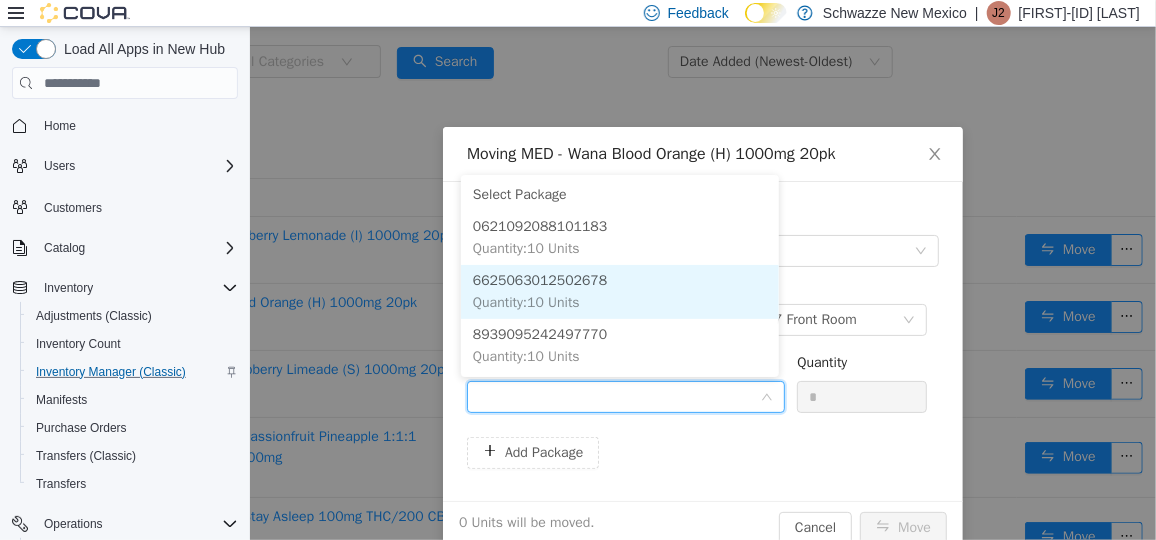 click on "6625063012502678 Quantity :  10 Units" at bounding box center [619, 291] 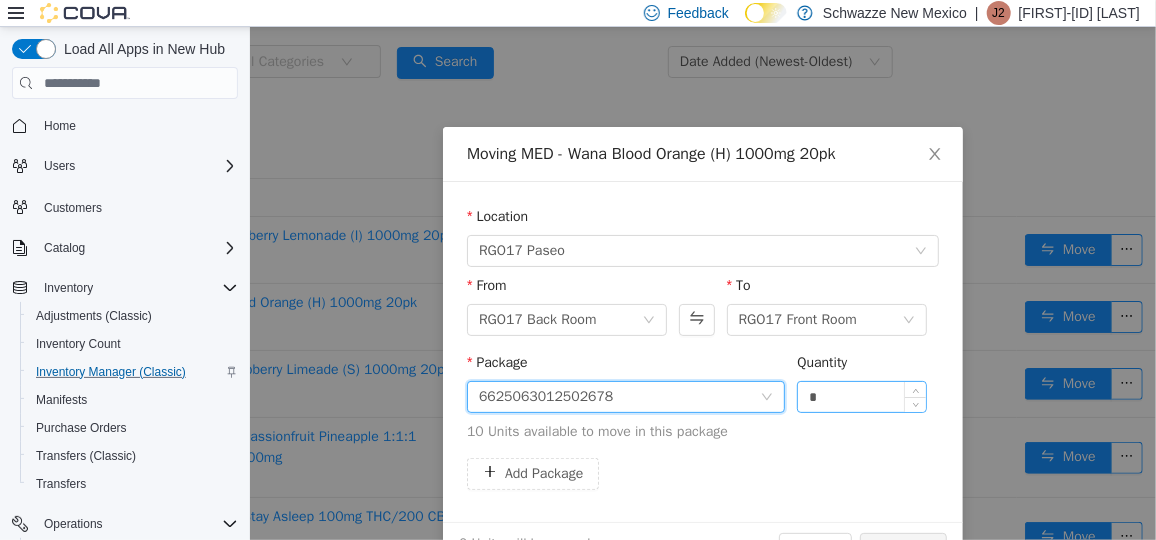 click on "*" at bounding box center [861, 396] 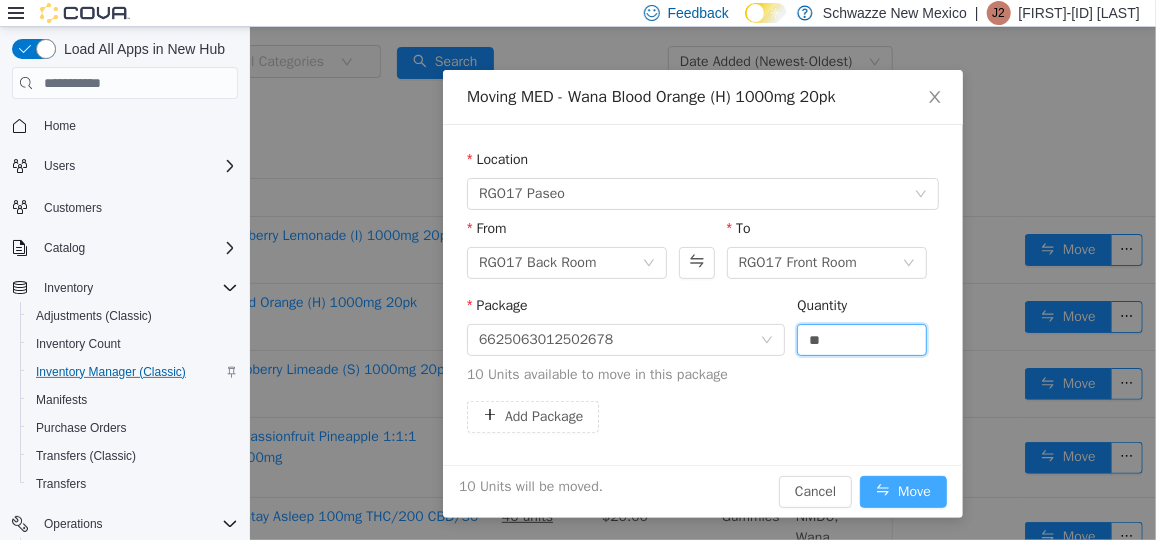 scroll, scrollTop: 58, scrollLeft: 0, axis: vertical 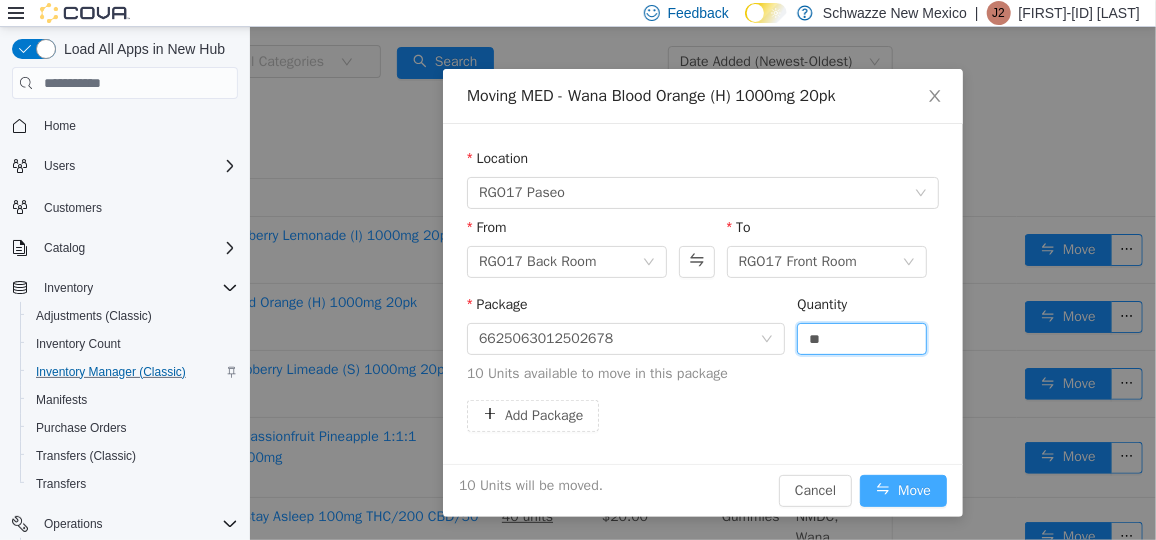 type on "**" 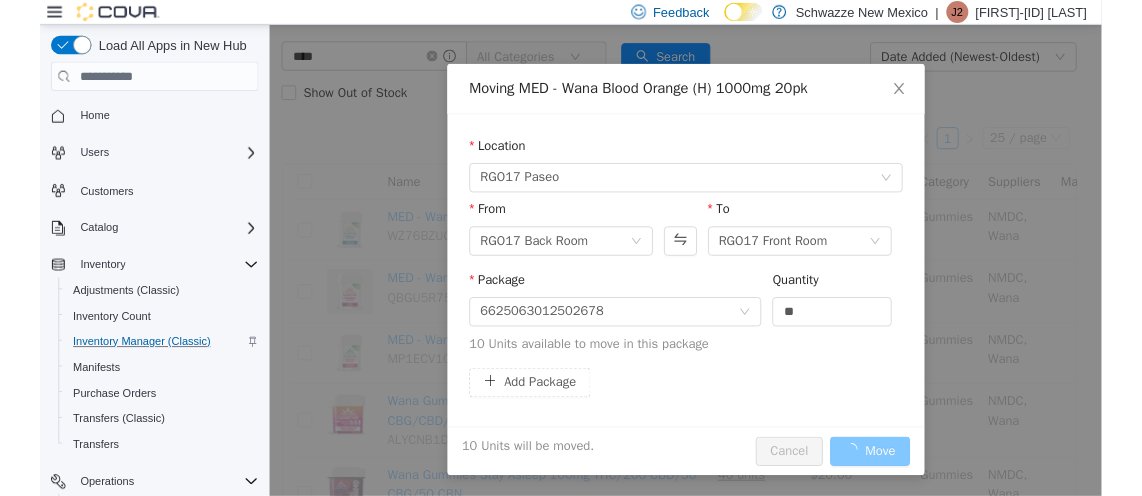 scroll, scrollTop: 95, scrollLeft: 0, axis: vertical 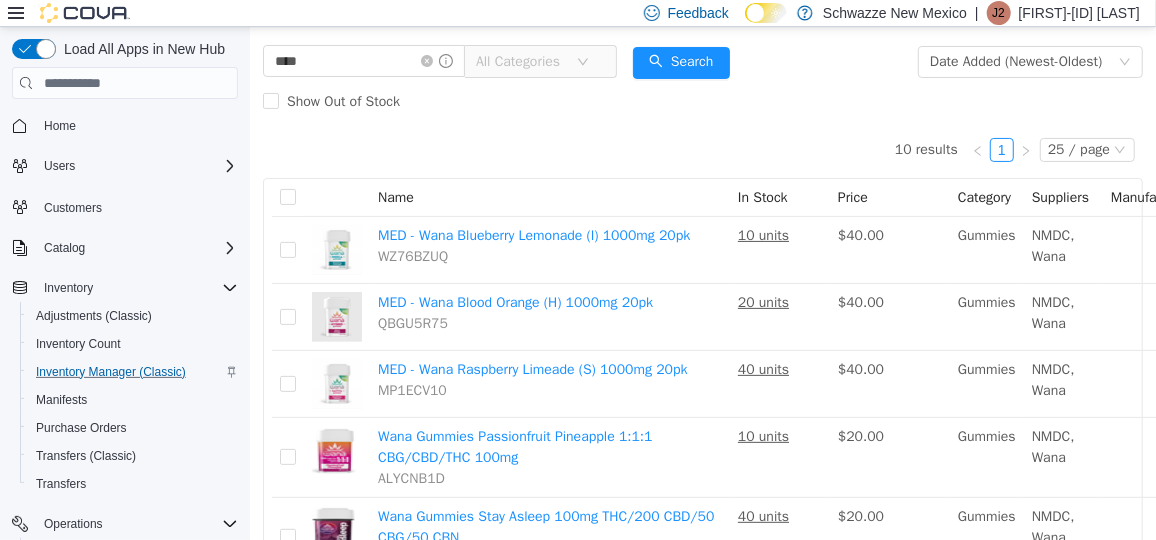 click 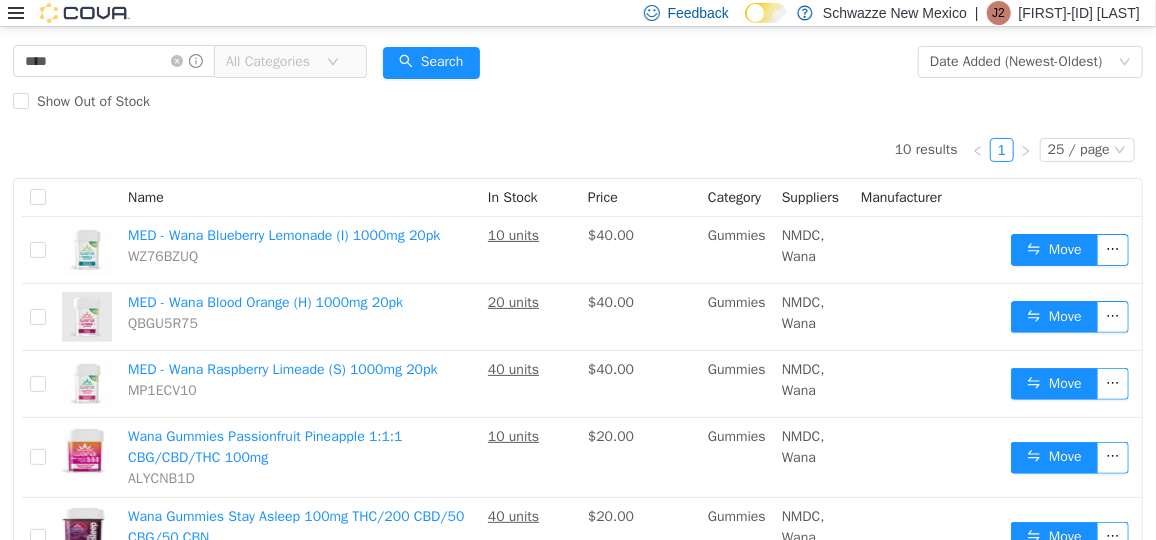 click 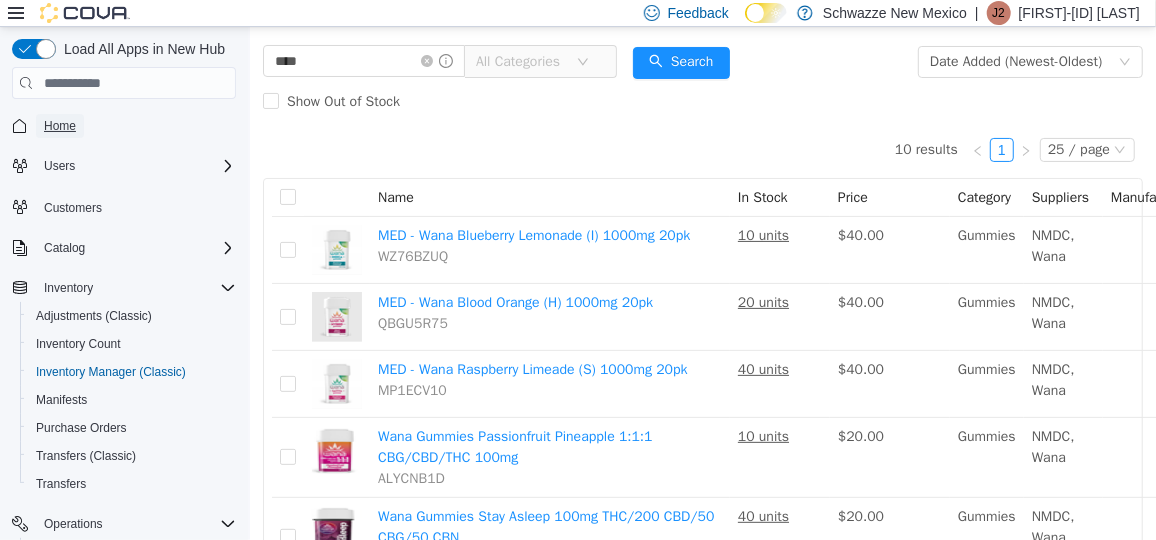 click on "Home" at bounding box center [60, 126] 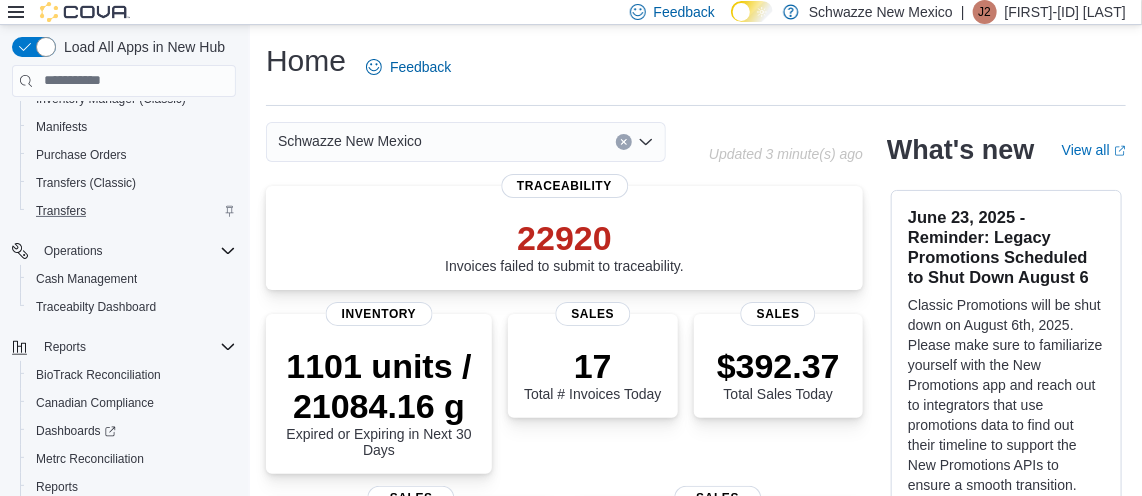 scroll, scrollTop: 272, scrollLeft: 0, axis: vertical 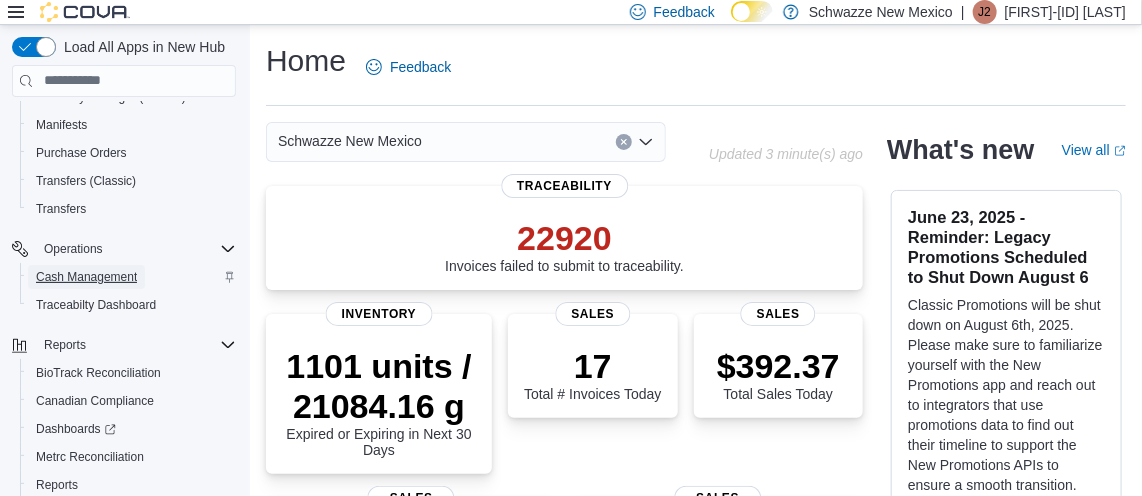 click on "Cash Management" at bounding box center (86, 277) 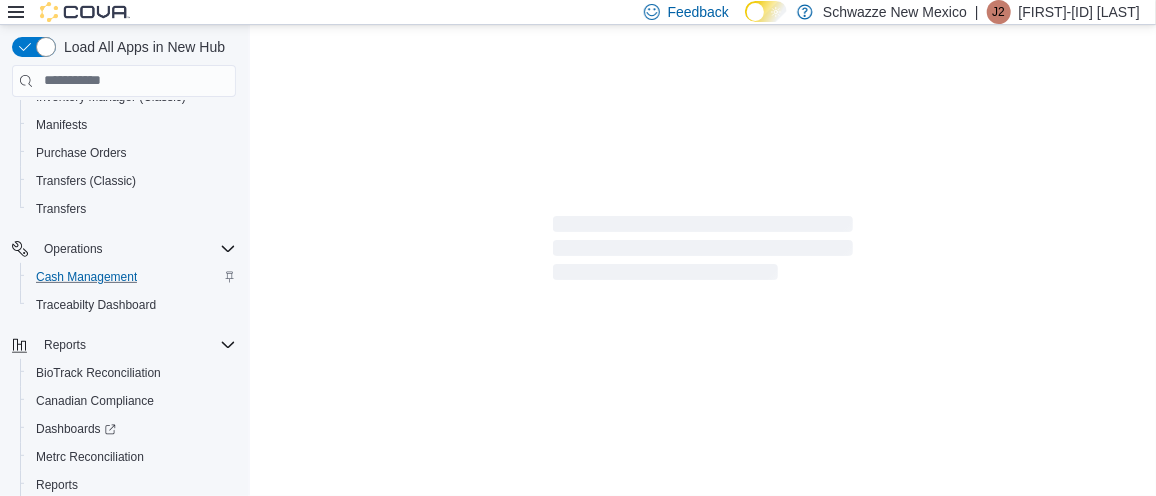 click at bounding box center [69, 12] 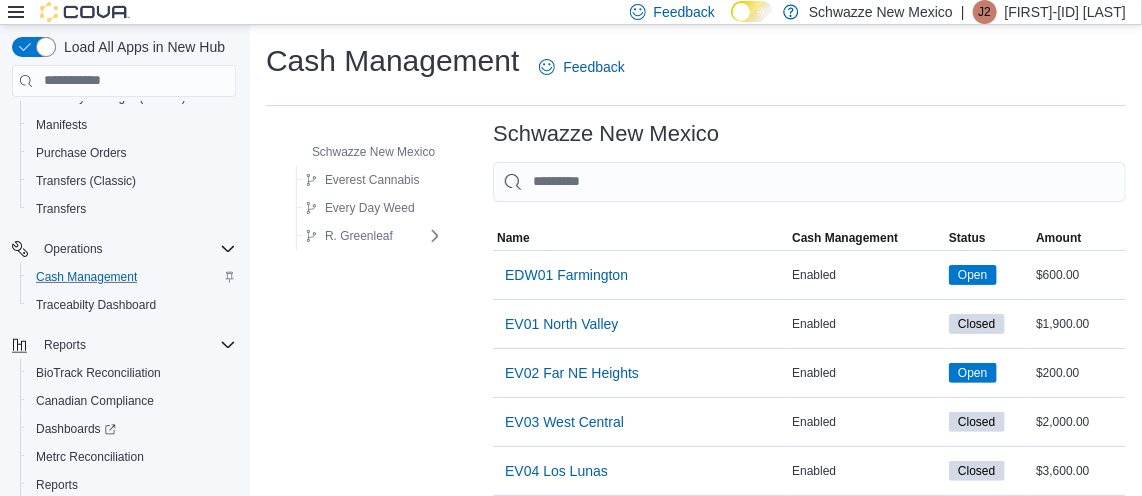 click 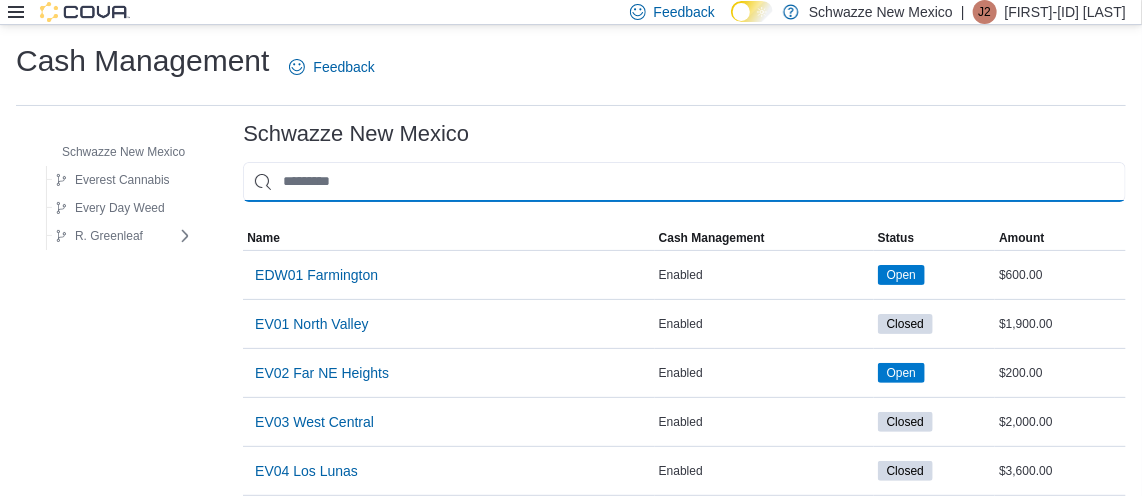click at bounding box center [684, 182] 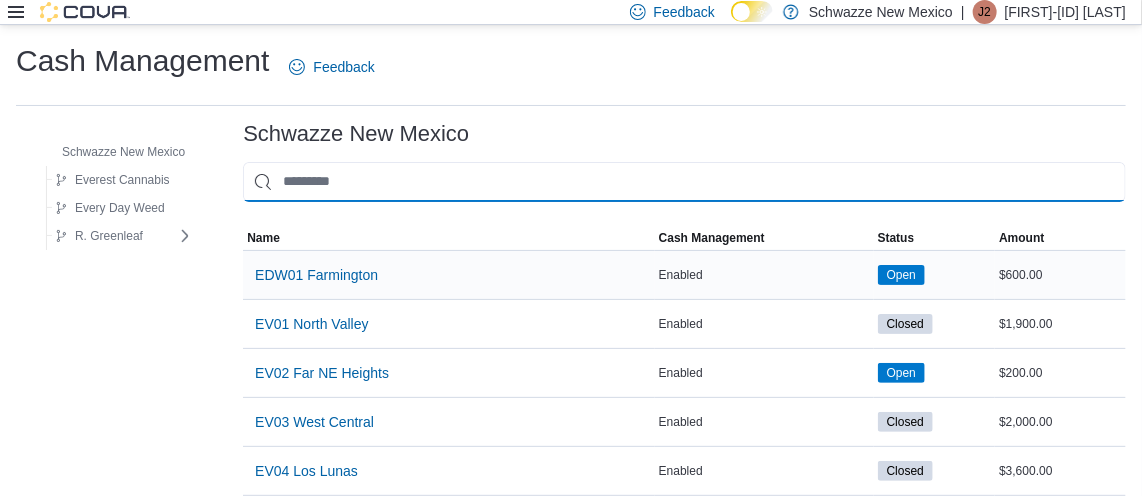drag, startPoint x: 591, startPoint y: 193, endPoint x: 616, endPoint y: 272, distance: 82.86133 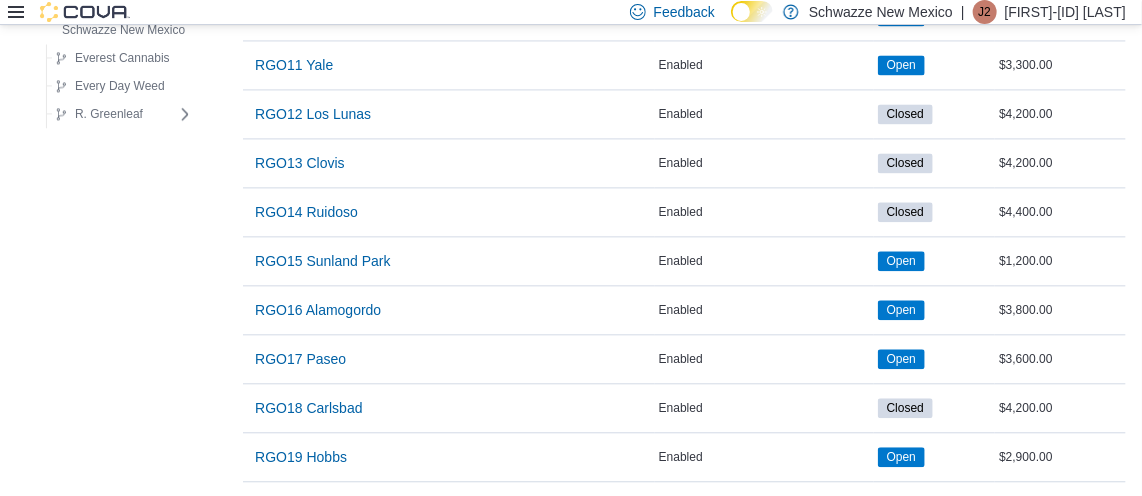 scroll, scrollTop: 1486, scrollLeft: 0, axis: vertical 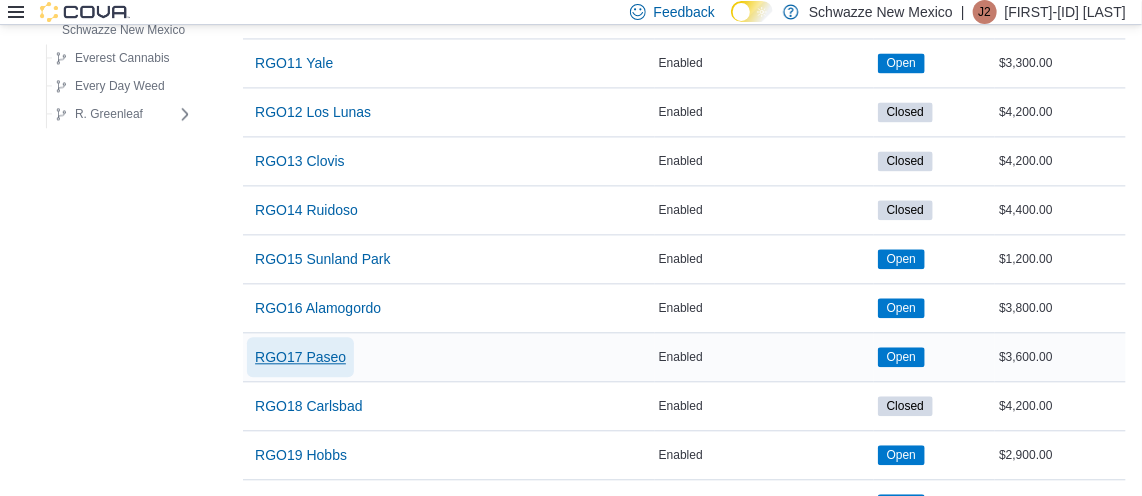 click on "RGO17 Paseo" at bounding box center (300, 357) 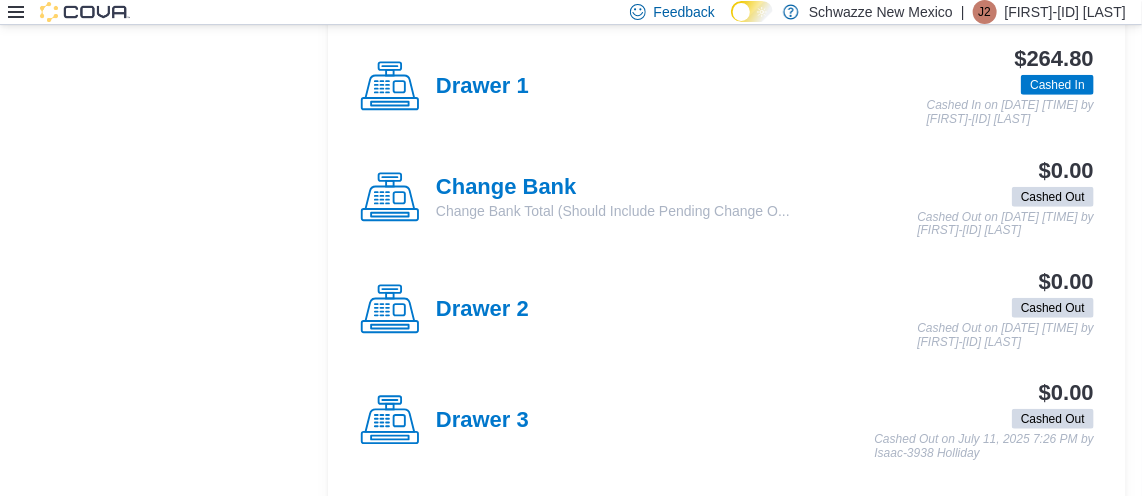 scroll, scrollTop: 484, scrollLeft: 0, axis: vertical 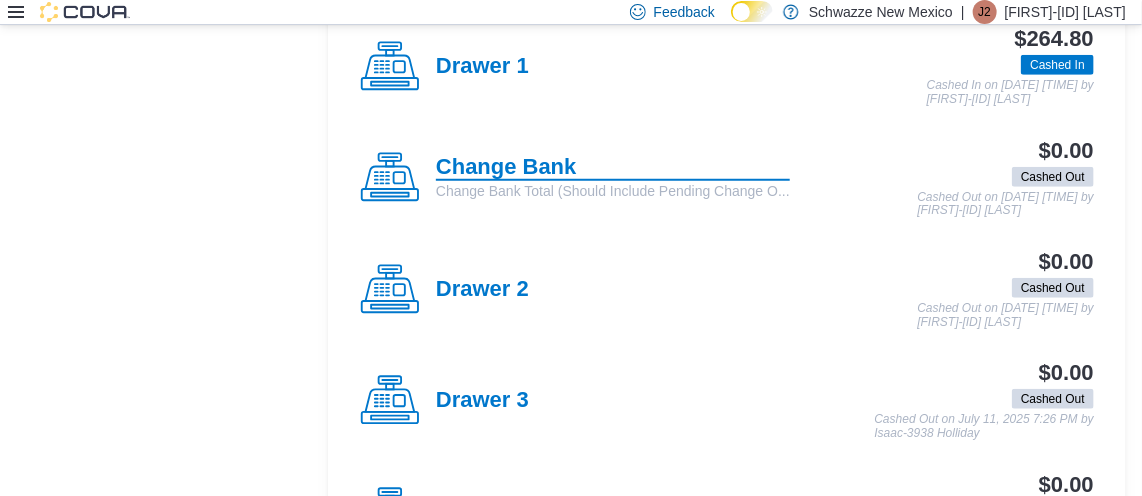 click on "Change Bank" at bounding box center [613, 168] 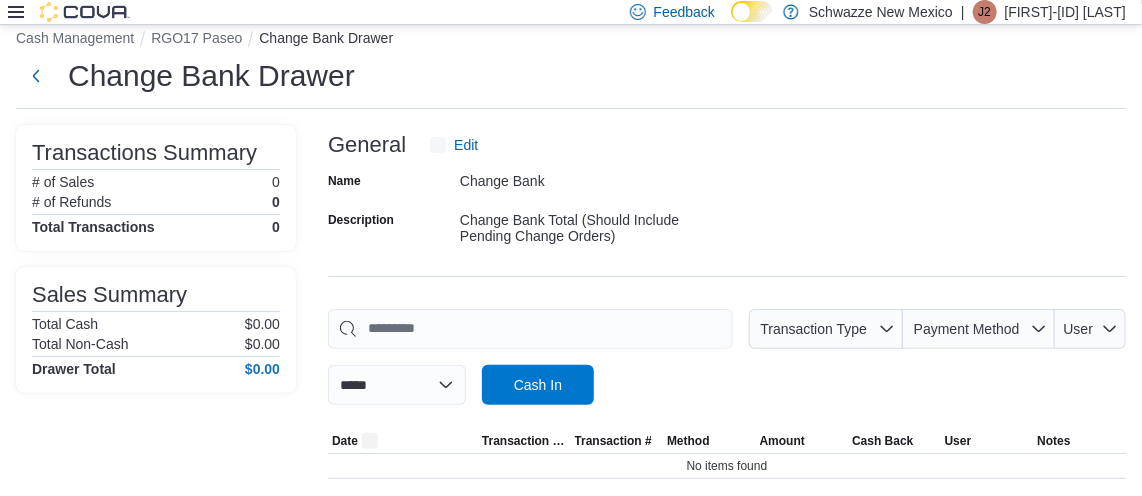 scroll, scrollTop: 118, scrollLeft: 0, axis: vertical 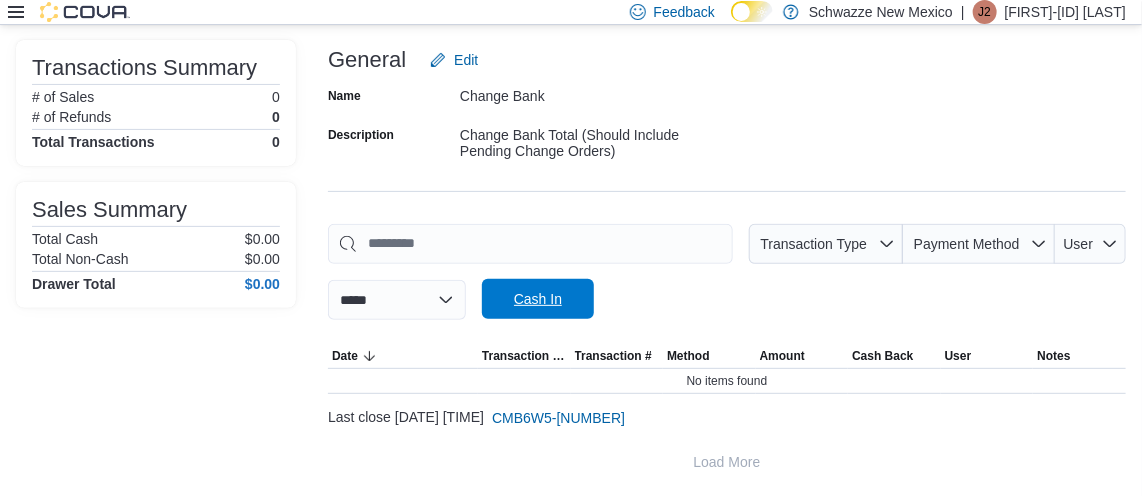 click on "Cash In" at bounding box center [538, 299] 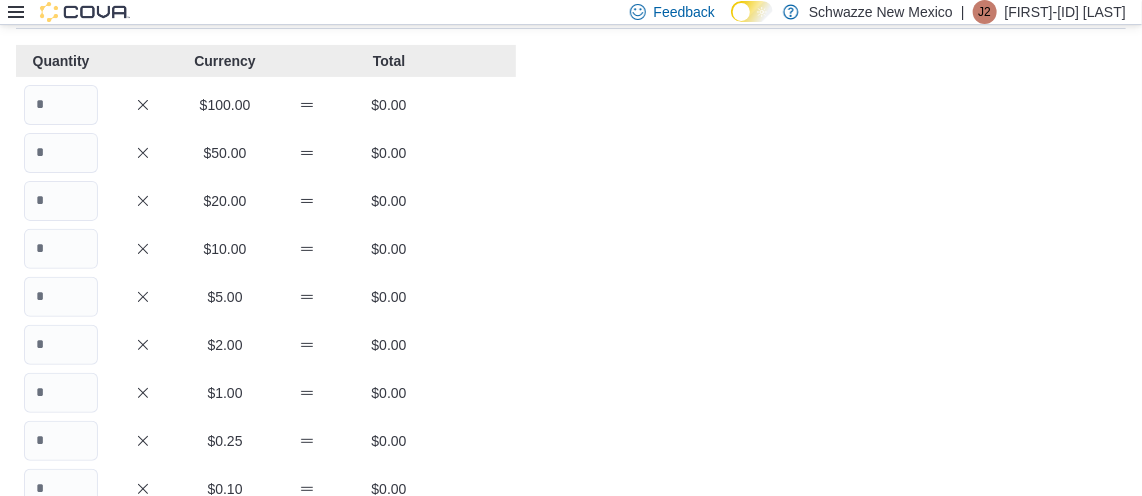scroll, scrollTop: 120, scrollLeft: 0, axis: vertical 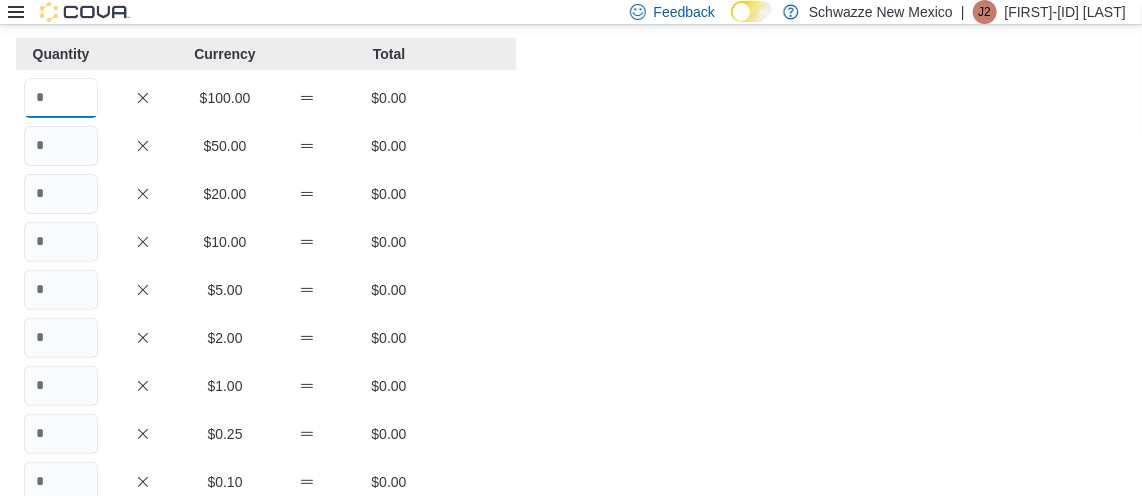 click at bounding box center [61, 98] 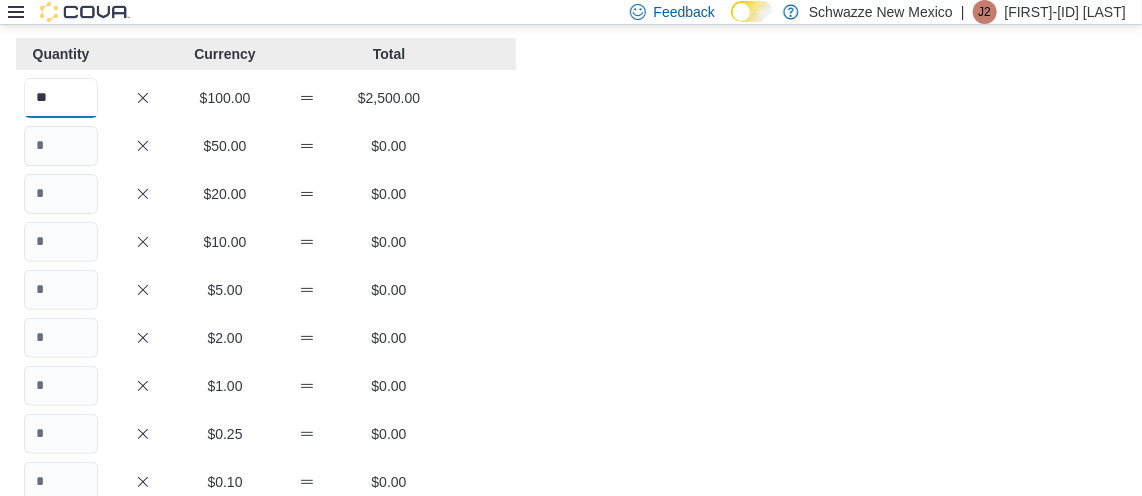type on "**" 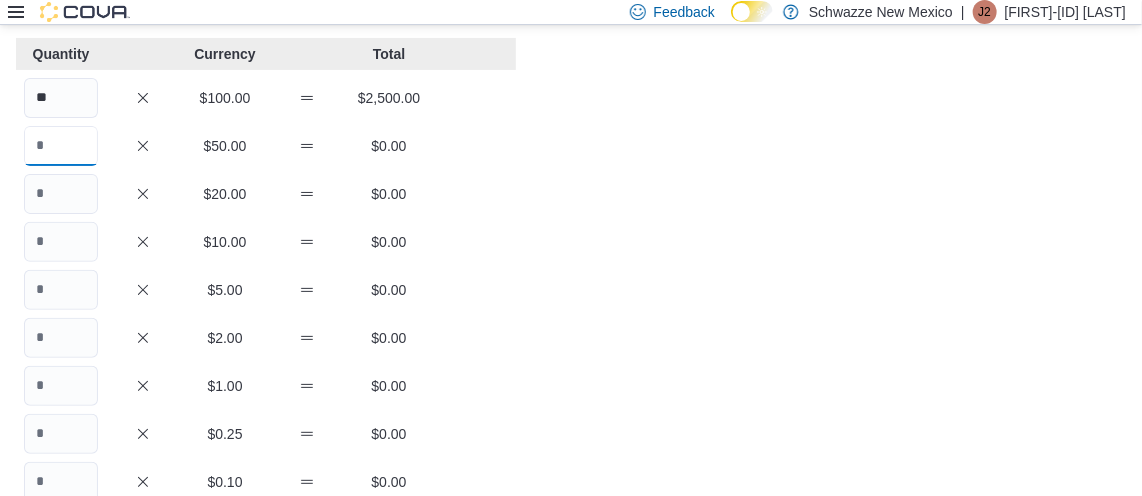 click at bounding box center [61, 146] 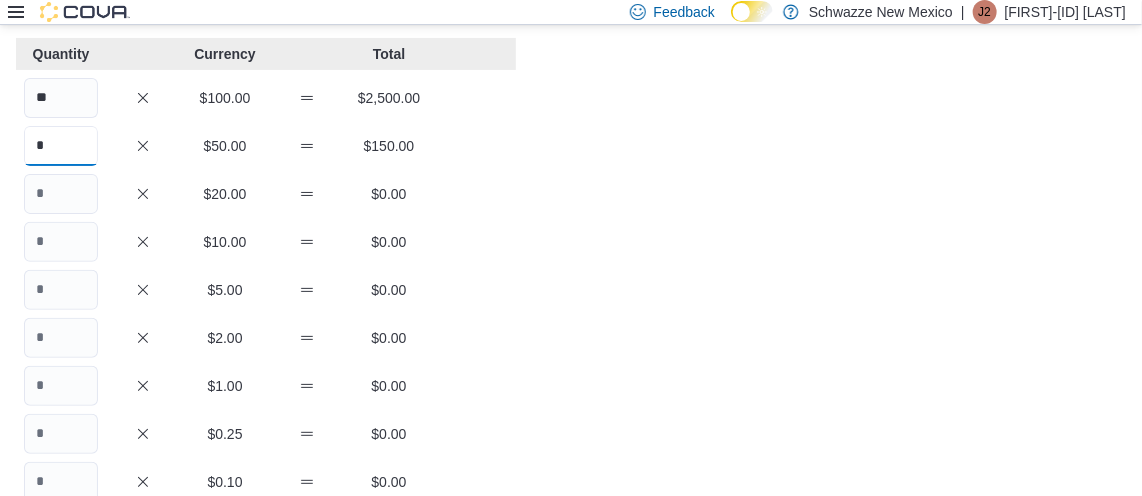type on "*" 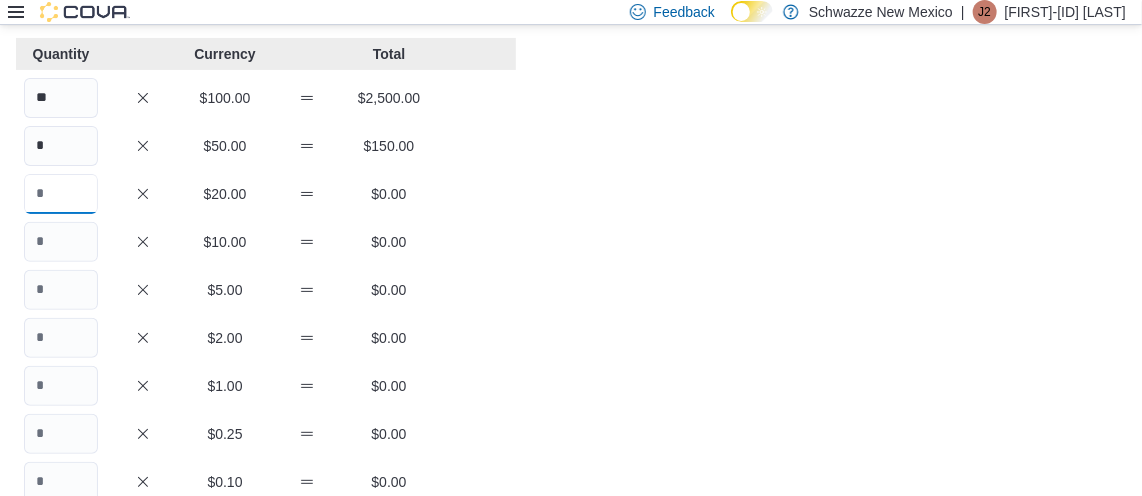 click at bounding box center (61, 194) 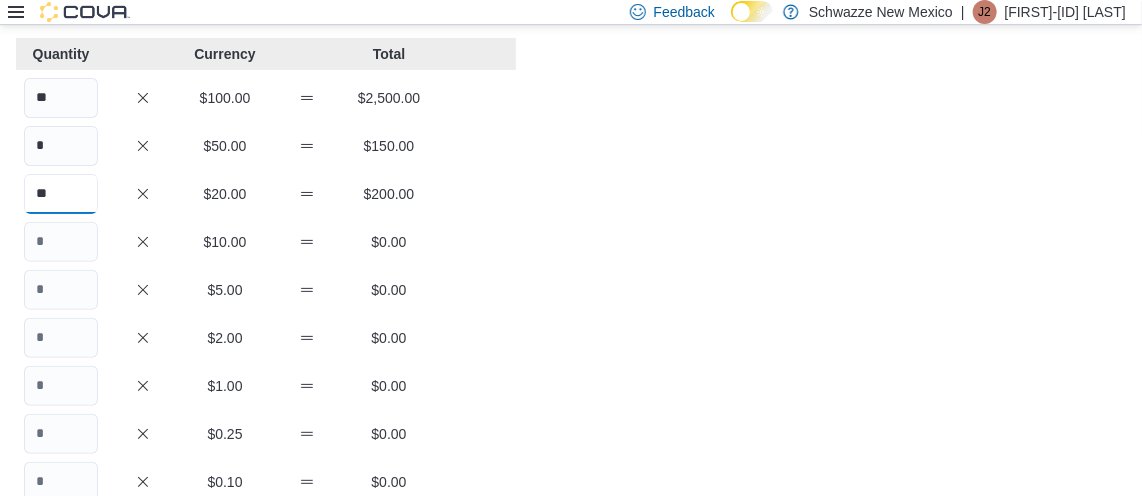 type on "**" 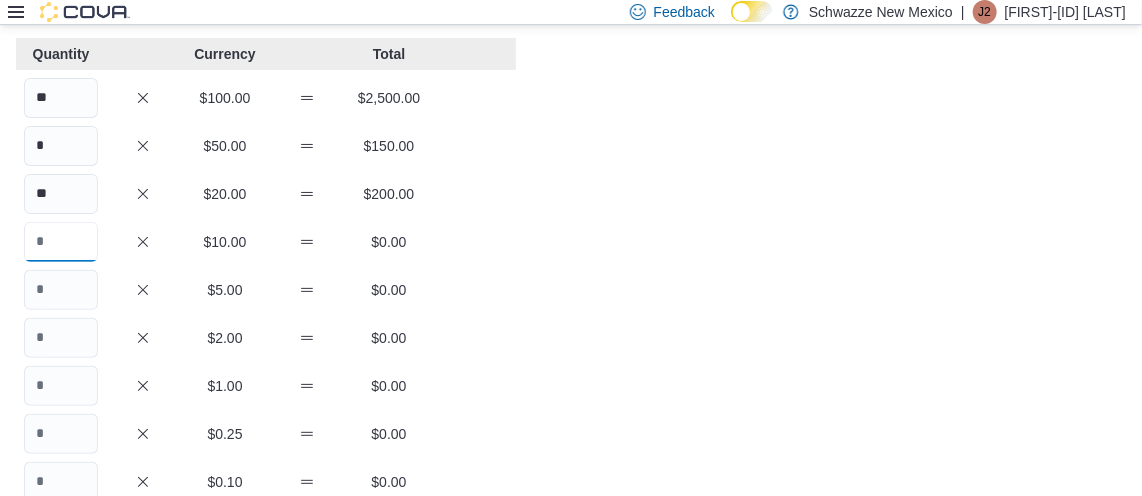 click at bounding box center [61, 242] 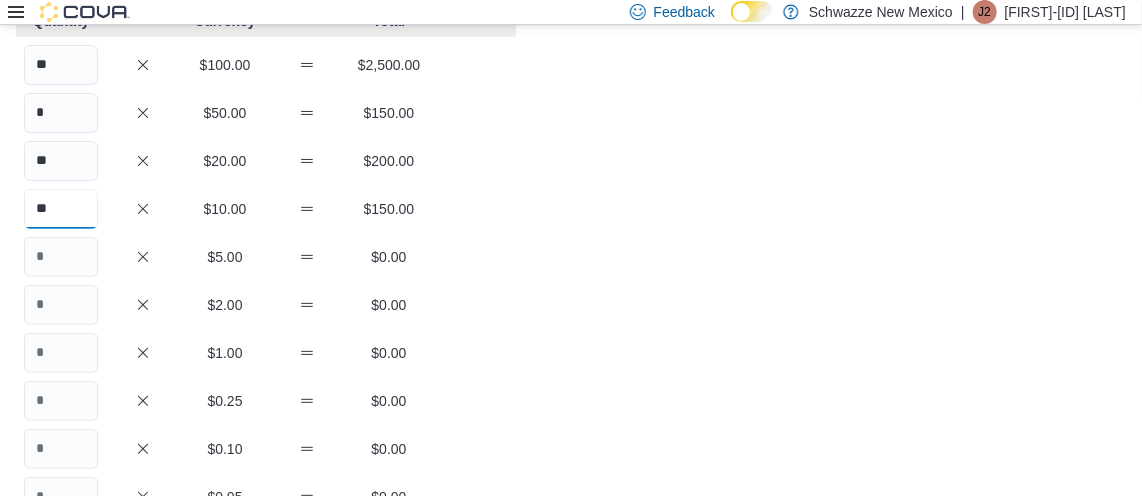 scroll, scrollTop: 155, scrollLeft: 0, axis: vertical 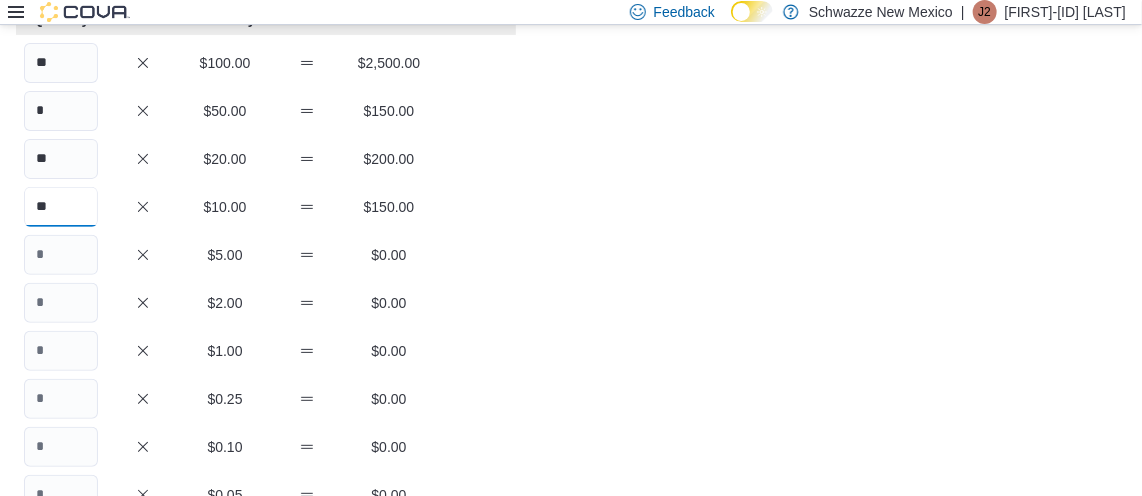 type on "**" 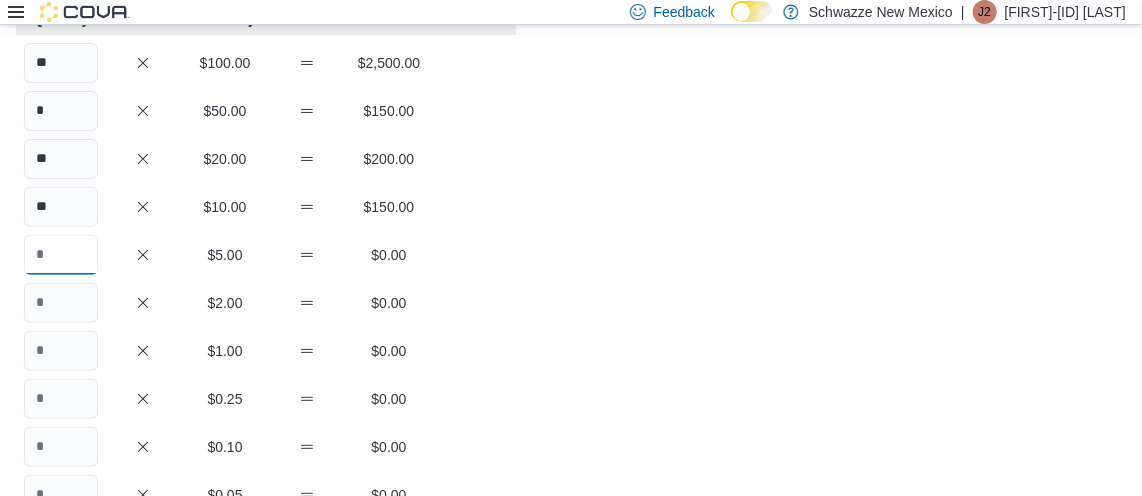 click at bounding box center [61, 255] 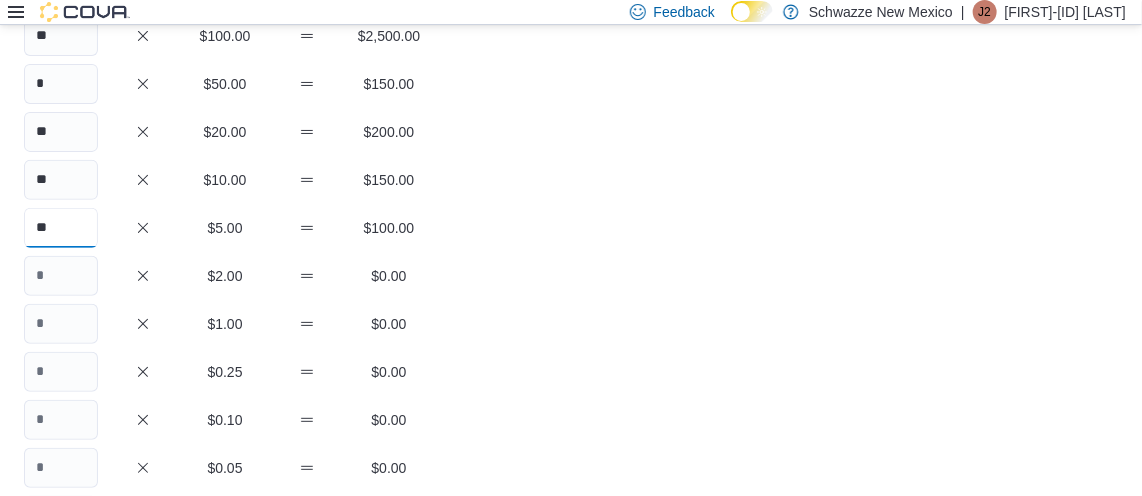 scroll, scrollTop: 189, scrollLeft: 0, axis: vertical 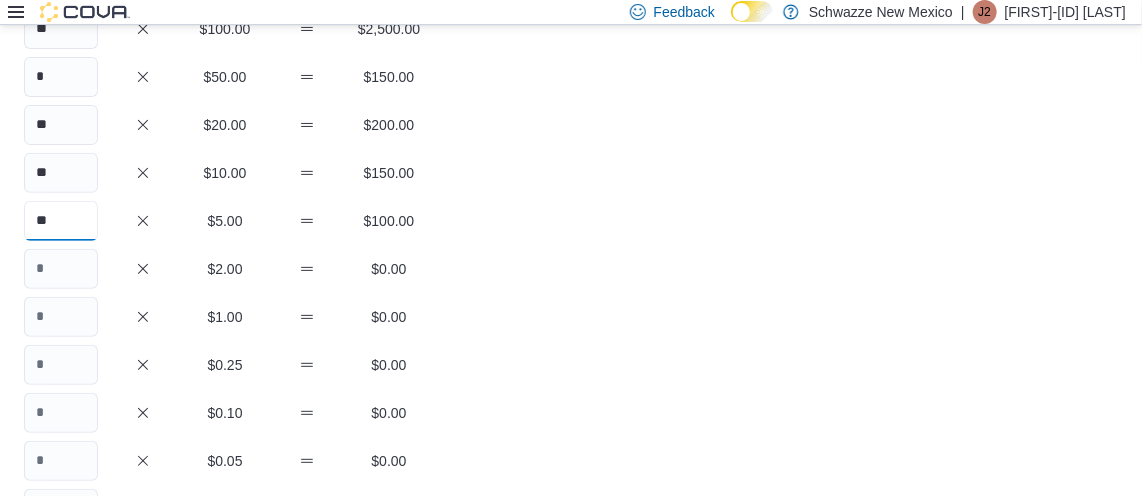 type on "**" 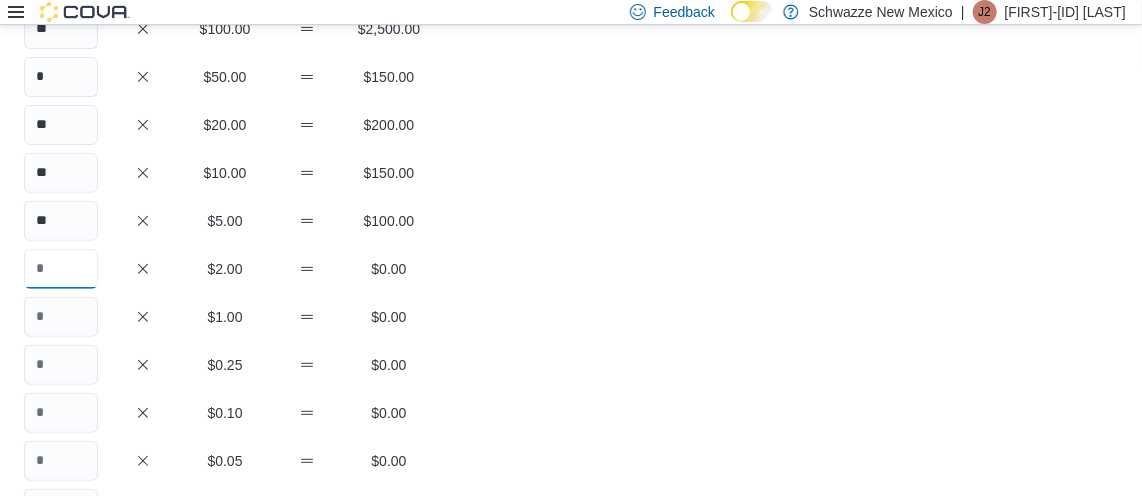 click at bounding box center [61, 269] 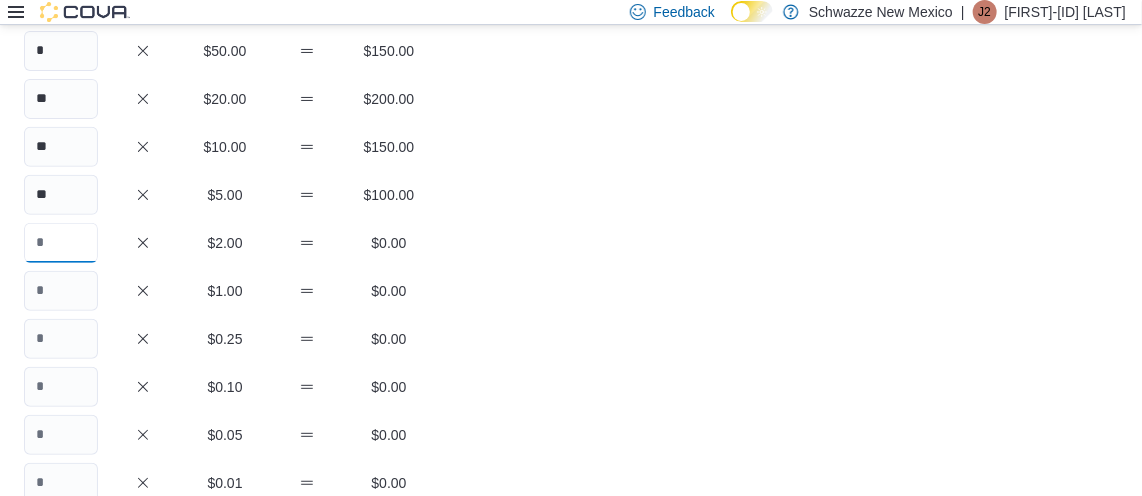 scroll, scrollTop: 218, scrollLeft: 0, axis: vertical 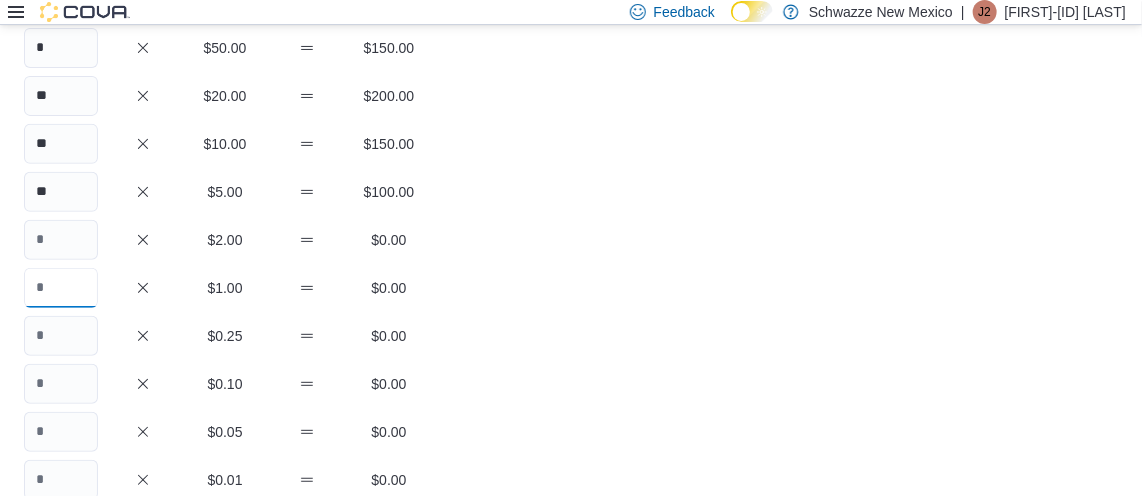 click at bounding box center [61, 288] 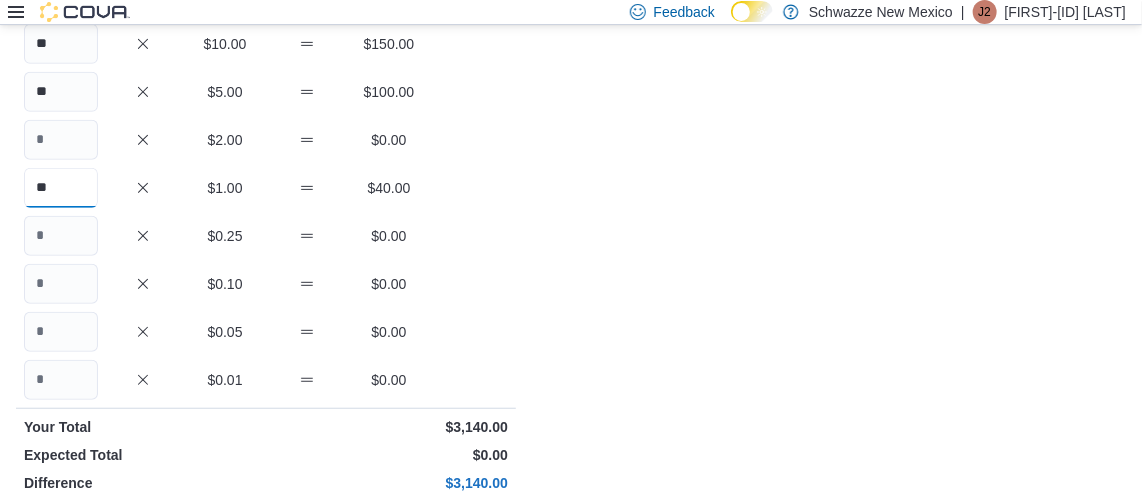 scroll, scrollTop: 320, scrollLeft: 0, axis: vertical 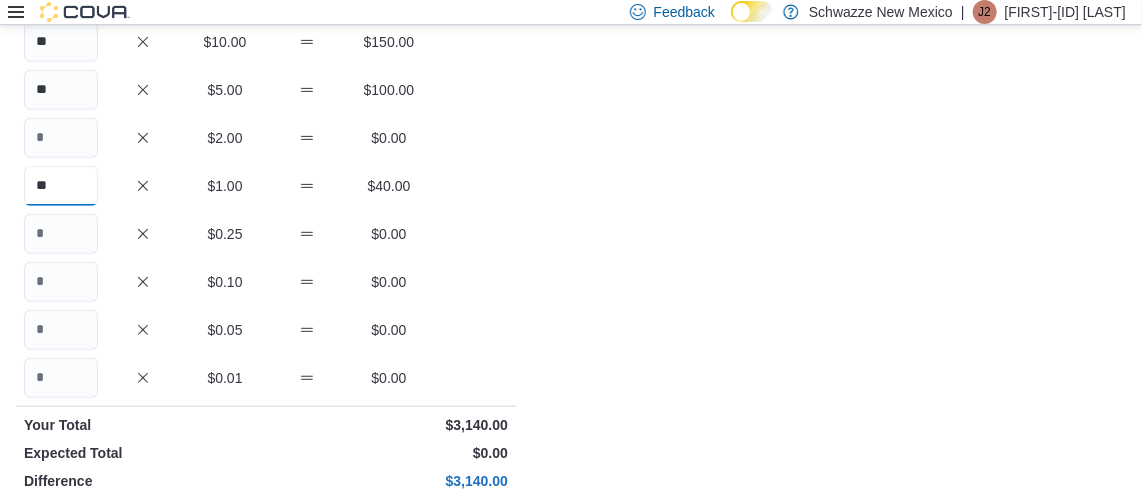 type on "**" 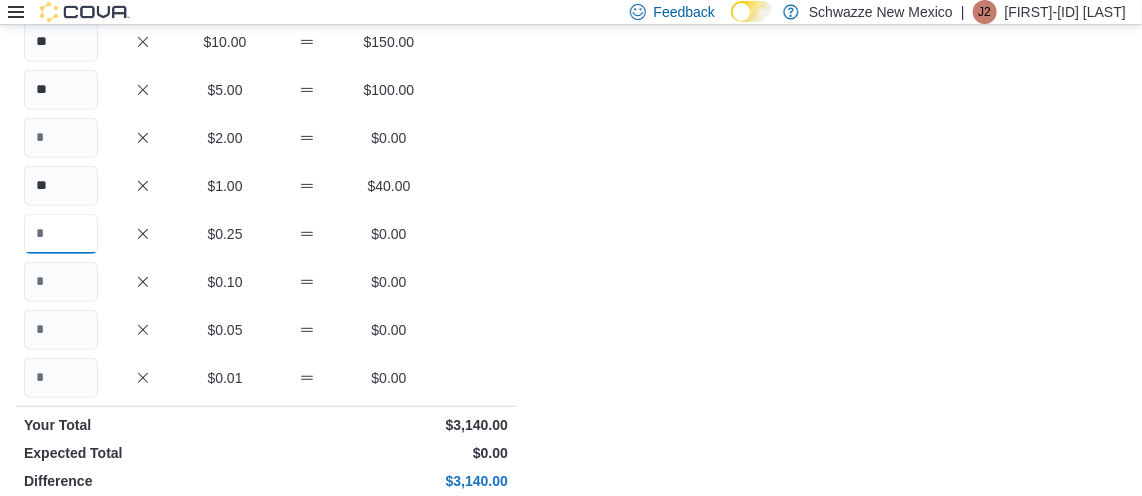 click at bounding box center [61, 234] 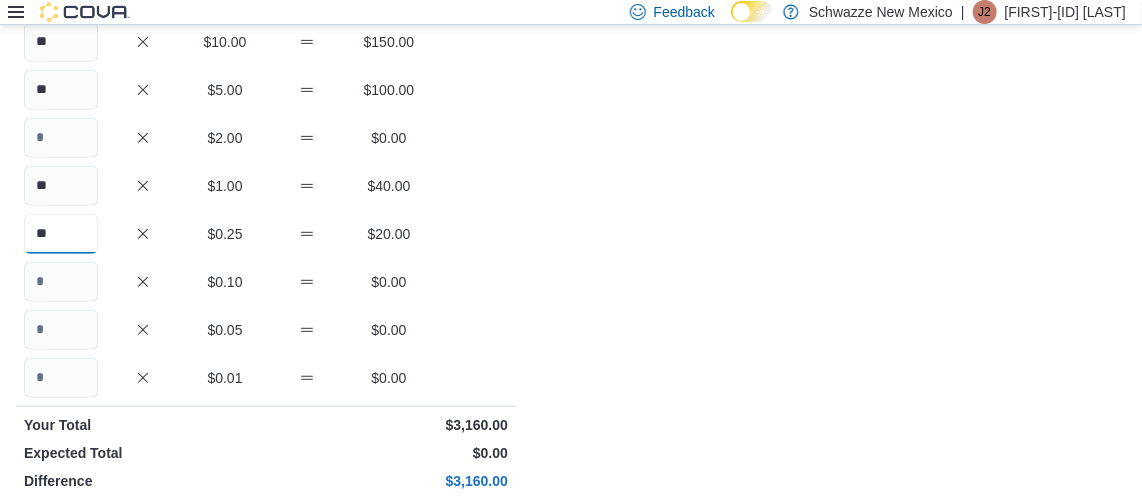 type on "**" 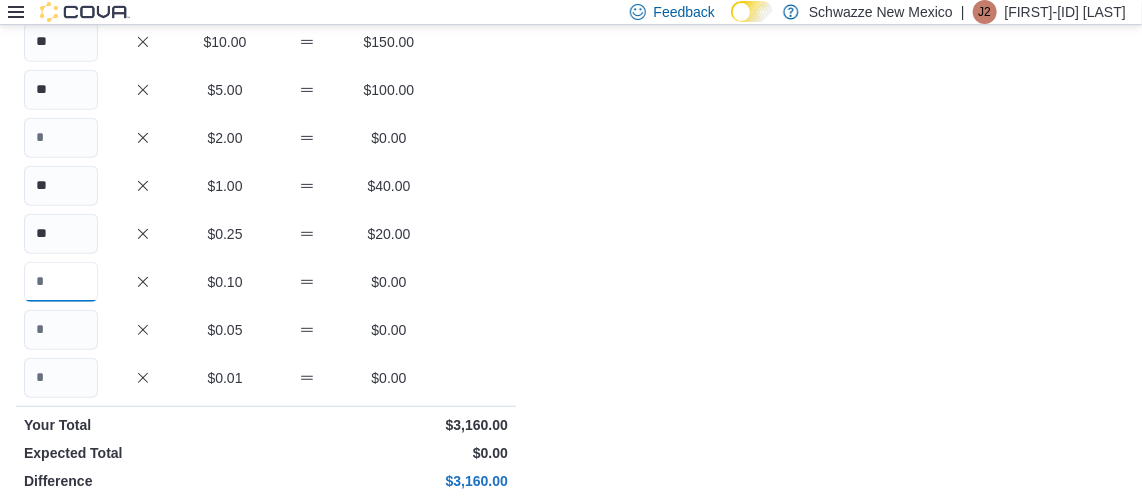 click at bounding box center (61, 282) 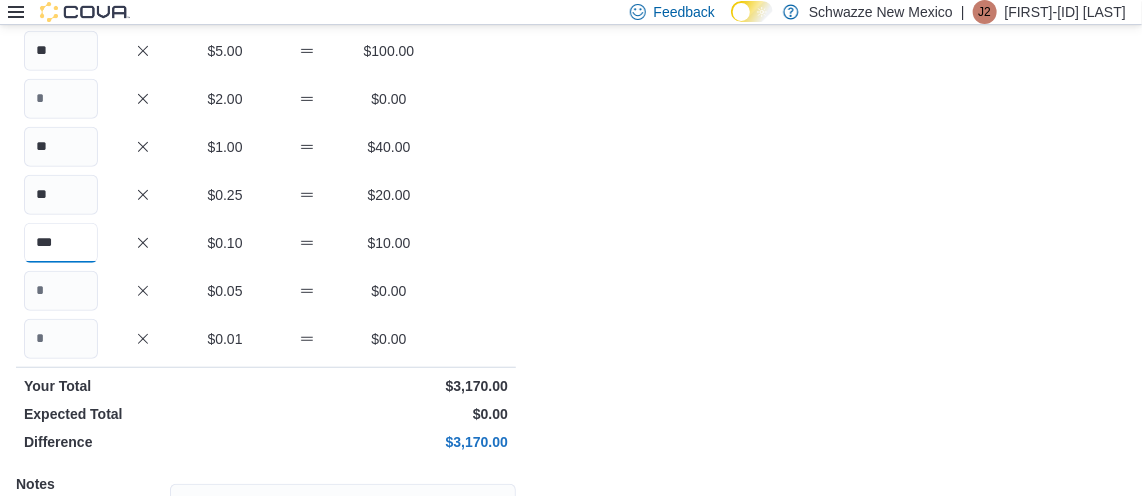 scroll, scrollTop: 372, scrollLeft: 0, axis: vertical 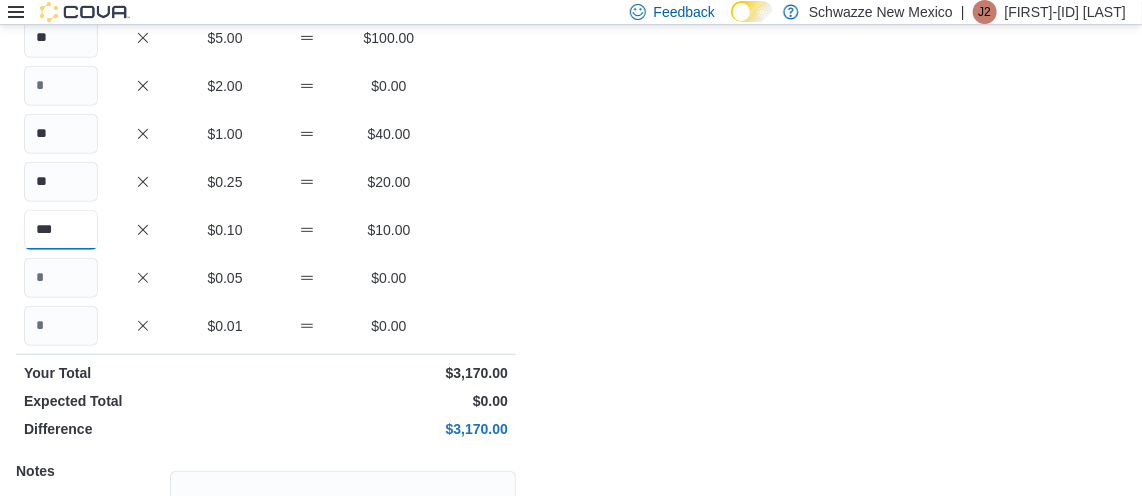type on "***" 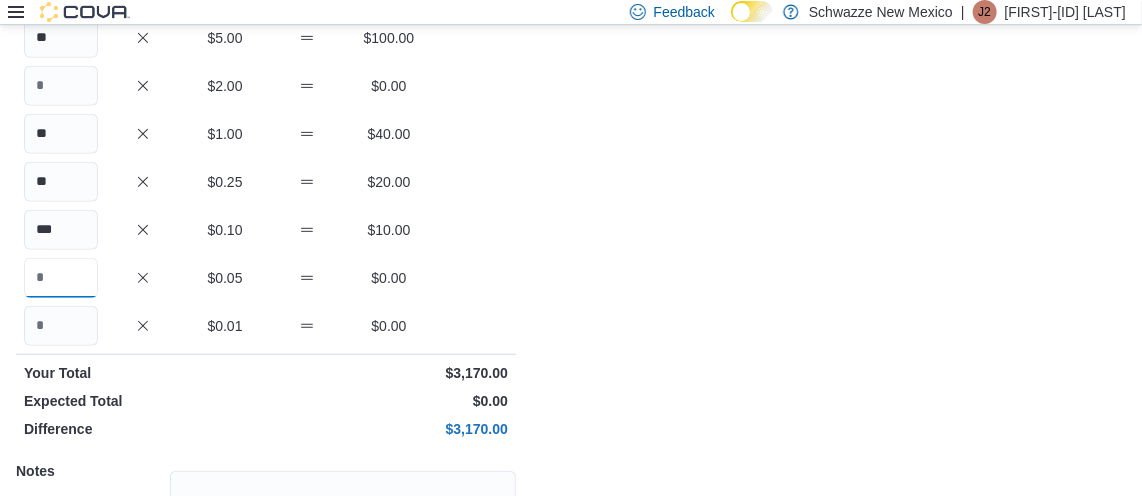click at bounding box center [61, 278] 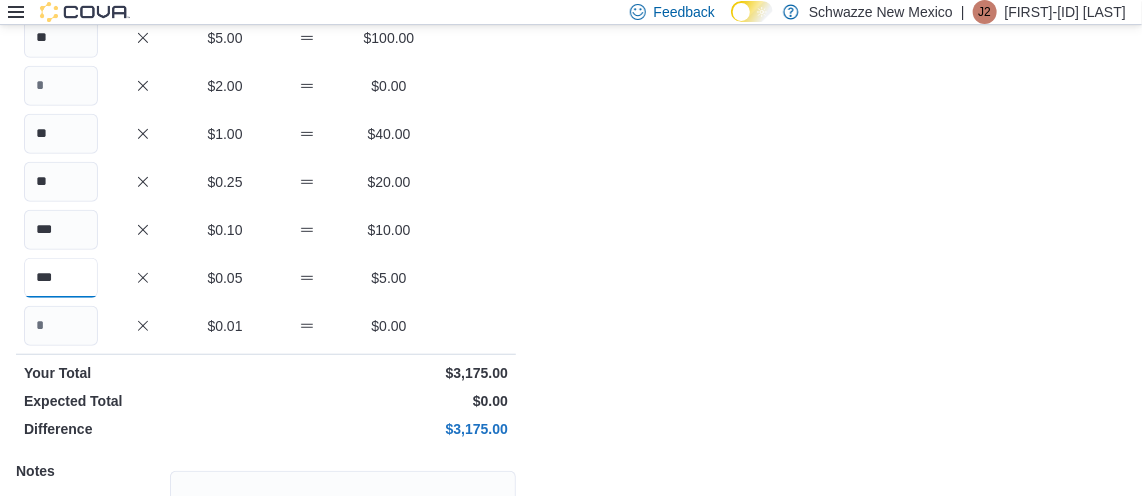 type on "***" 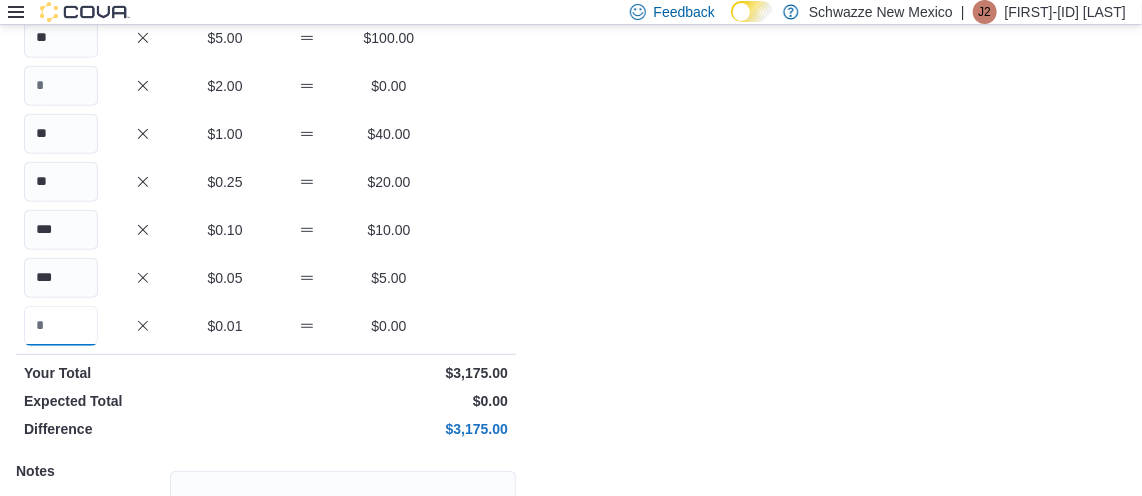 click at bounding box center [61, 326] 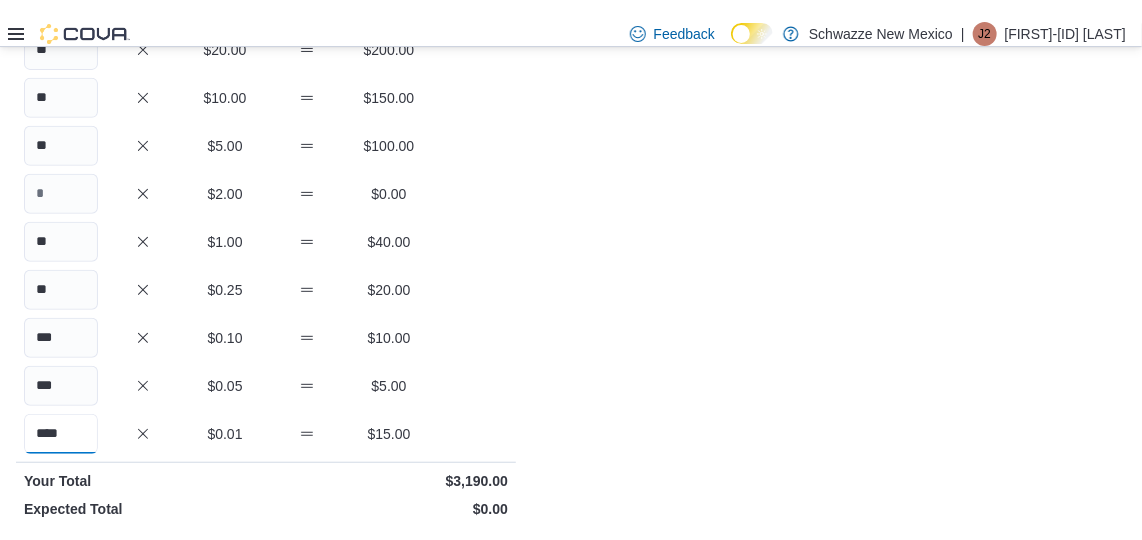 scroll, scrollTop: 283, scrollLeft: 0, axis: vertical 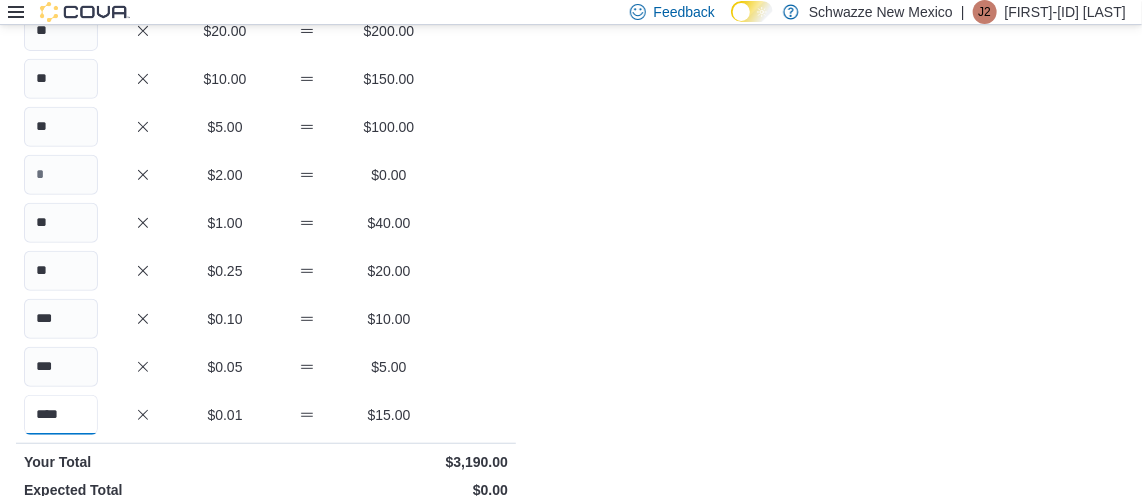 type on "****" 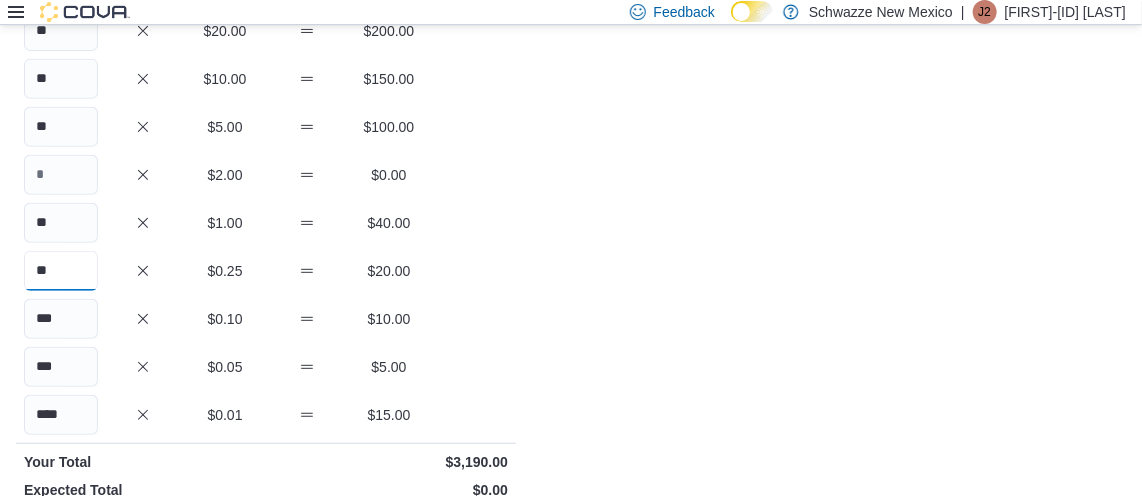 click on "**" at bounding box center [61, 271] 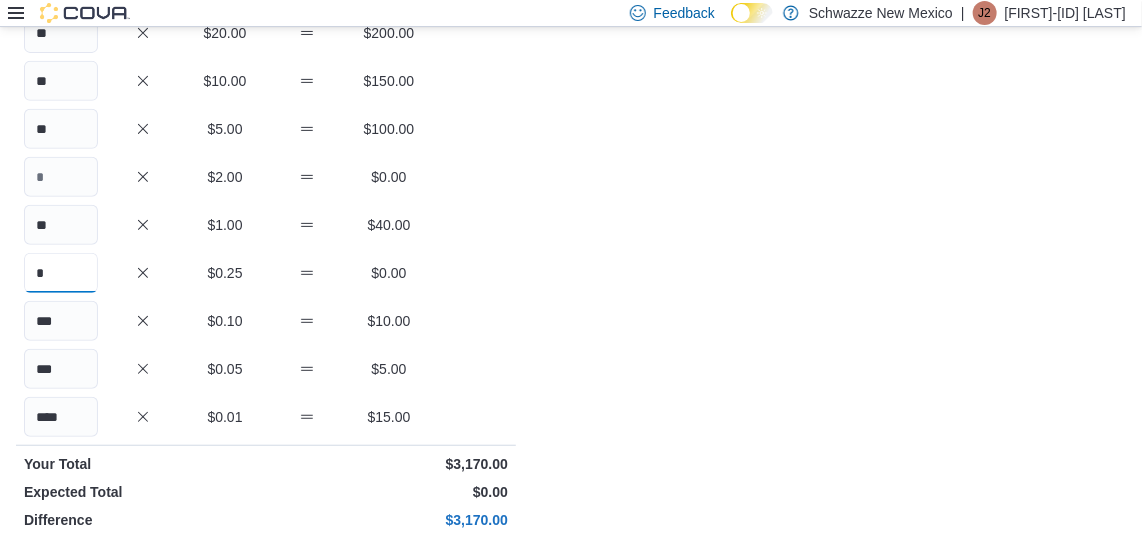 type on "*" 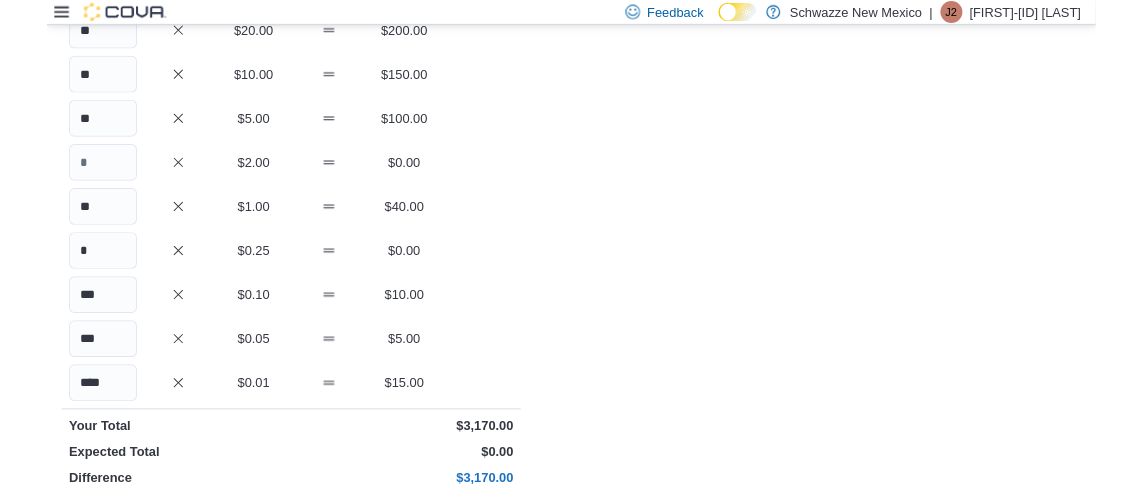 scroll, scrollTop: 0, scrollLeft: 0, axis: both 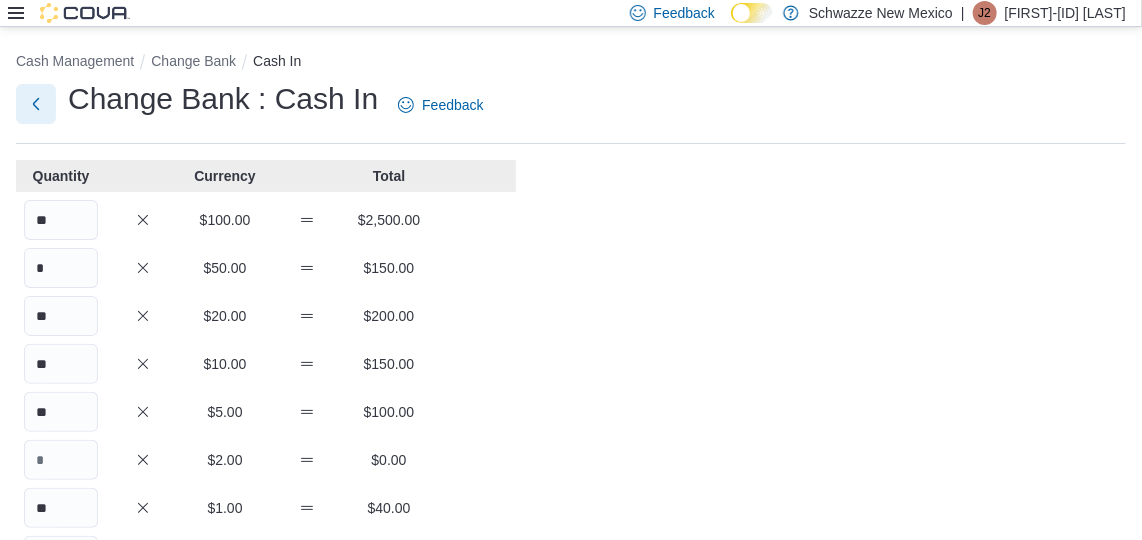 click at bounding box center (36, 104) 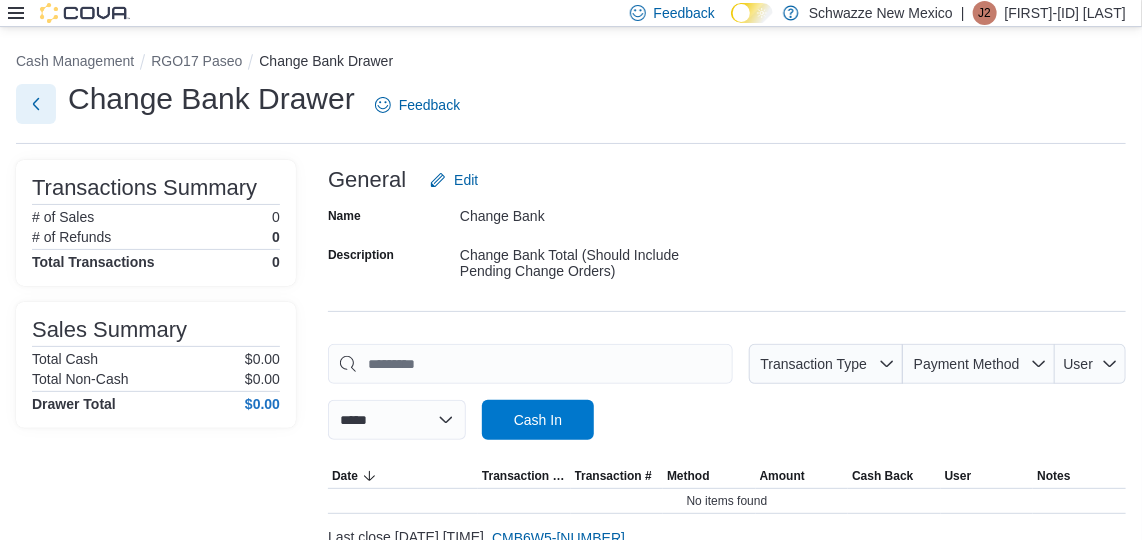click at bounding box center [36, 104] 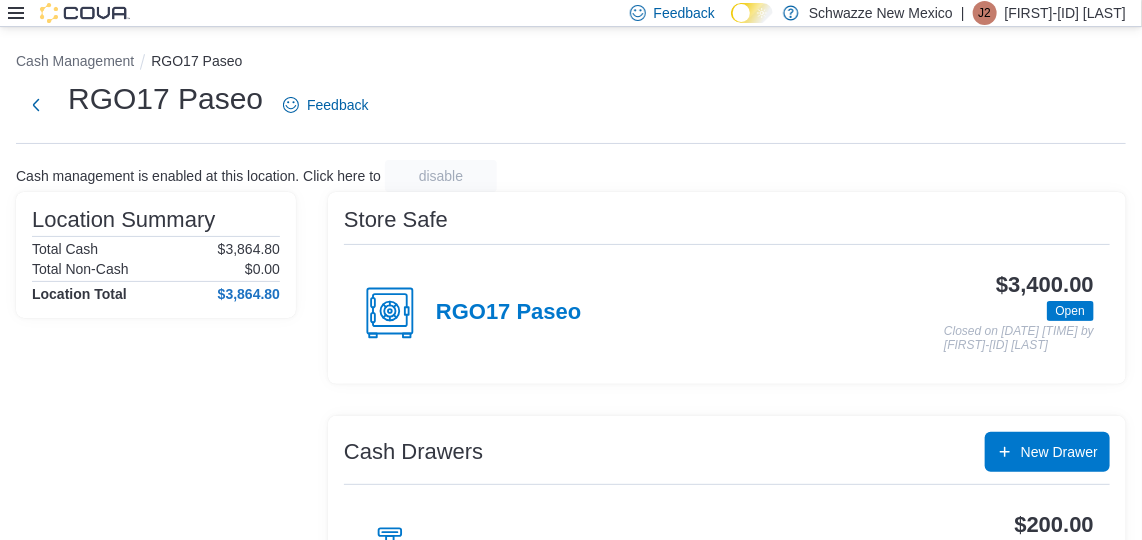 click on "Feedback Dark Mode Schwazze New Mexico | J2 [FIRST]-[ID] [LAST]" at bounding box center (571, 13) 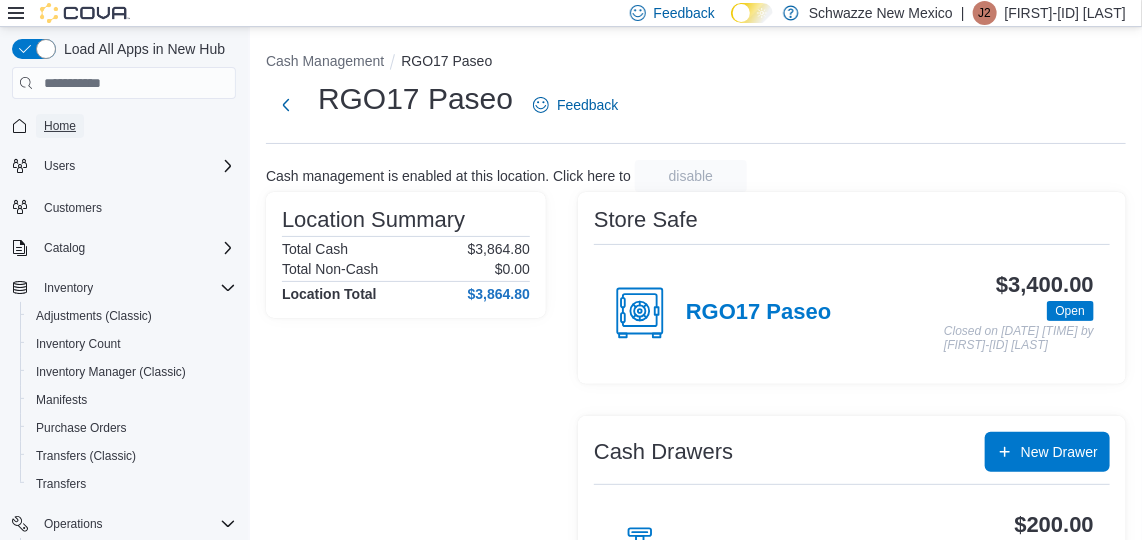 click on "Home" at bounding box center [60, 126] 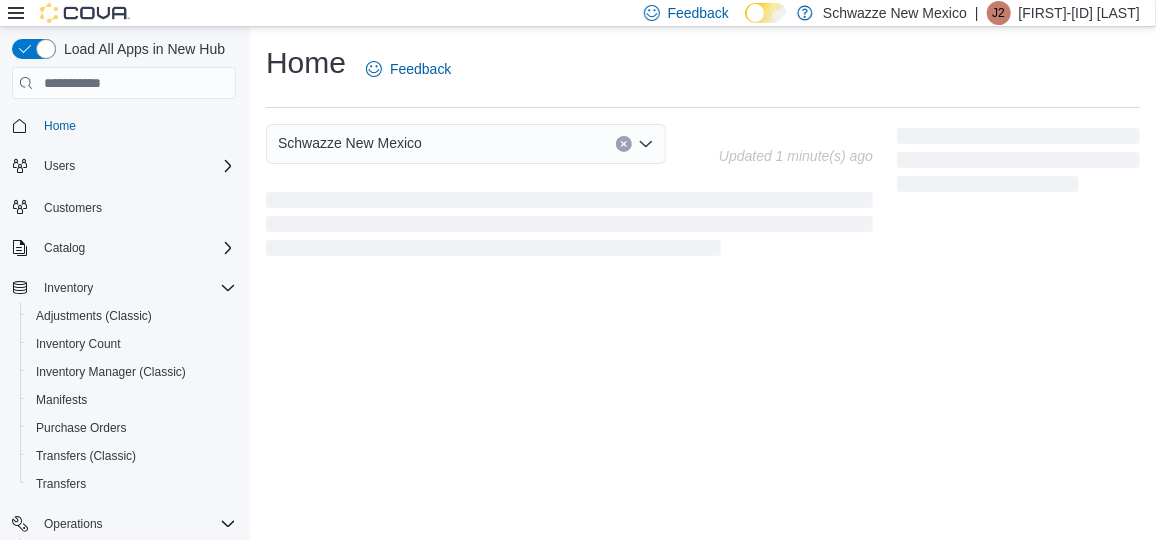 click 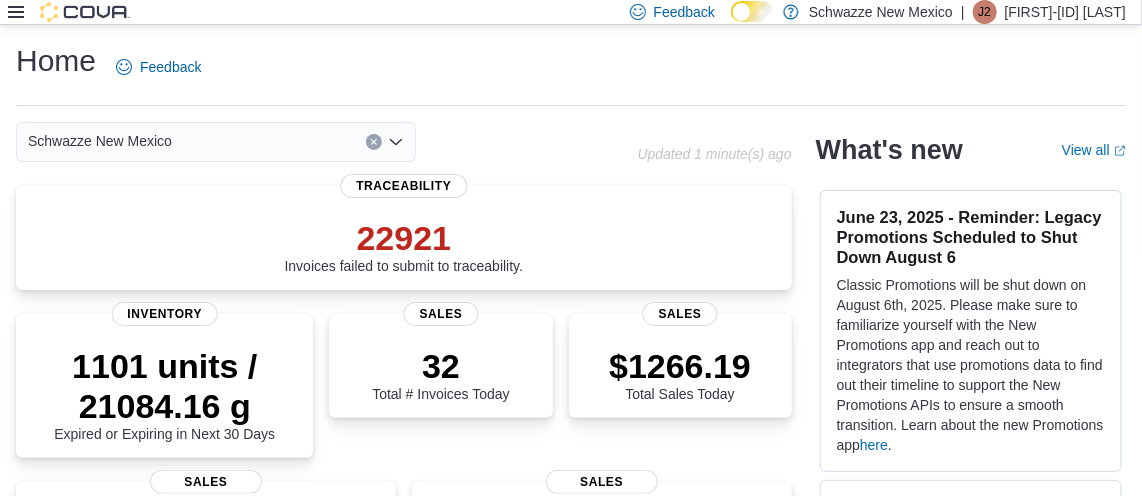 click 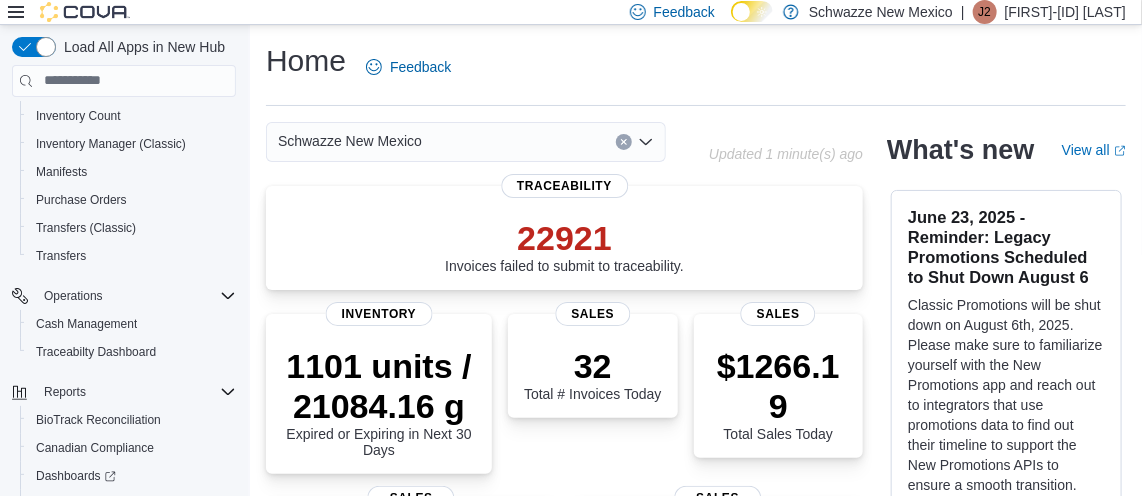 scroll, scrollTop: 230, scrollLeft: 0, axis: vertical 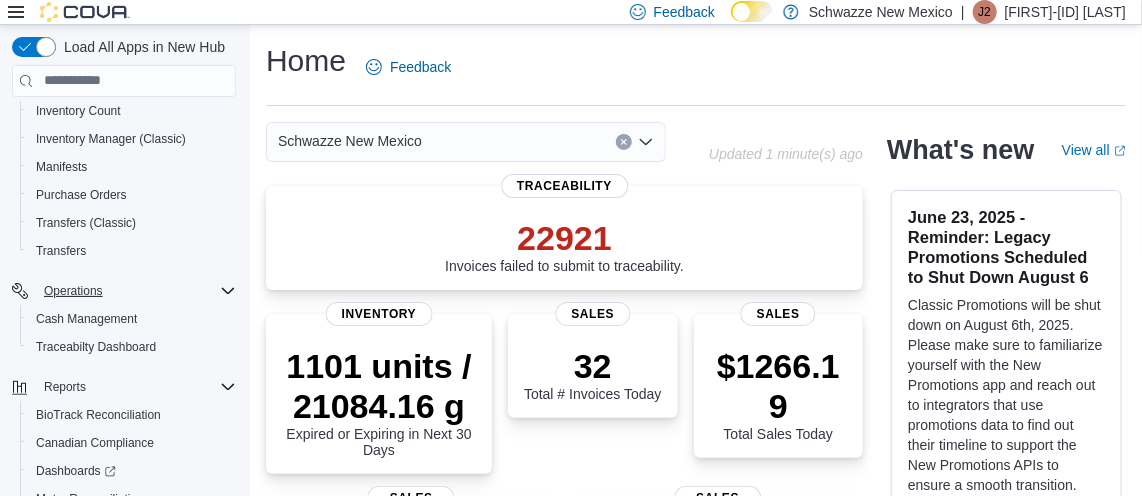 click on "Operations" at bounding box center (136, 291) 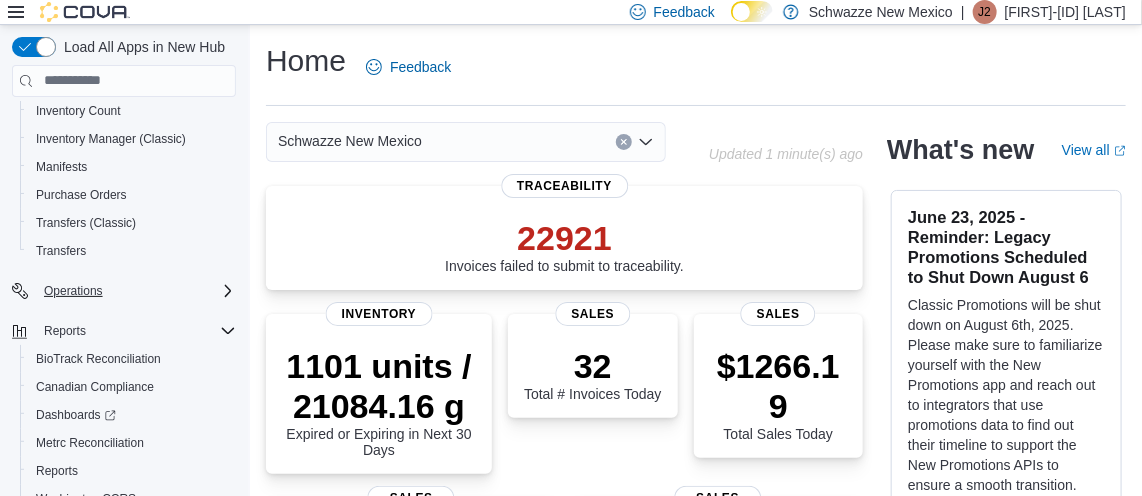 click on "Operations" at bounding box center [136, 291] 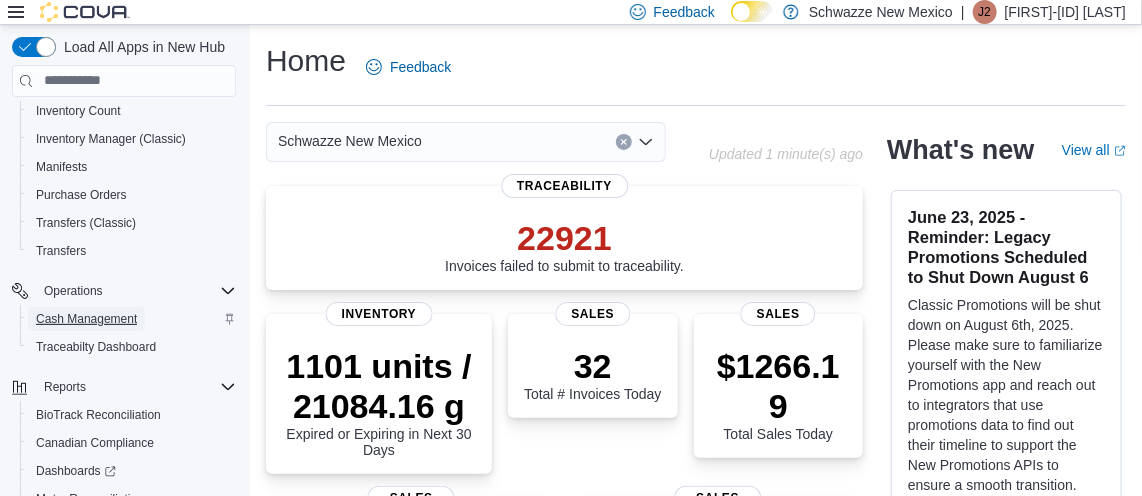 click on "Cash Management" at bounding box center (86, 319) 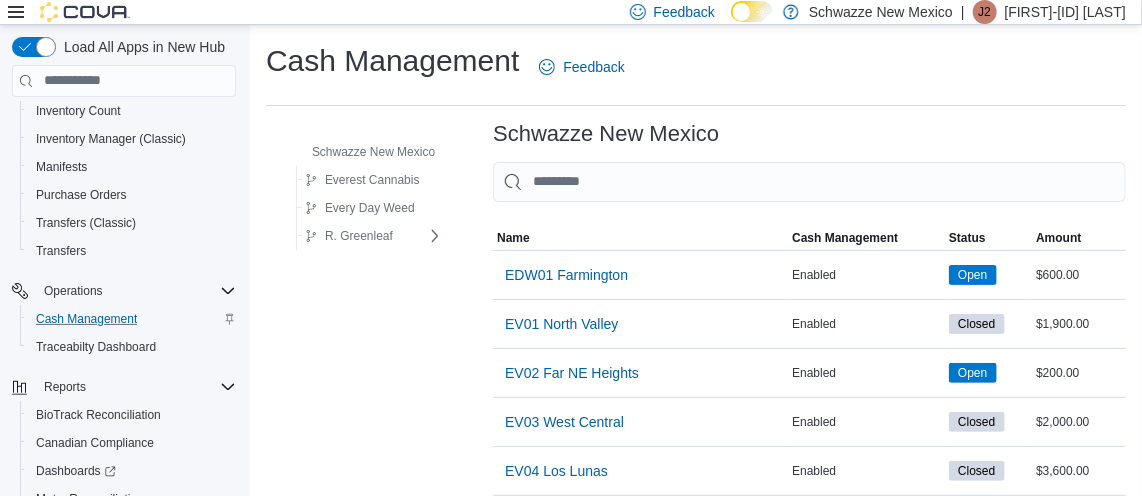 click 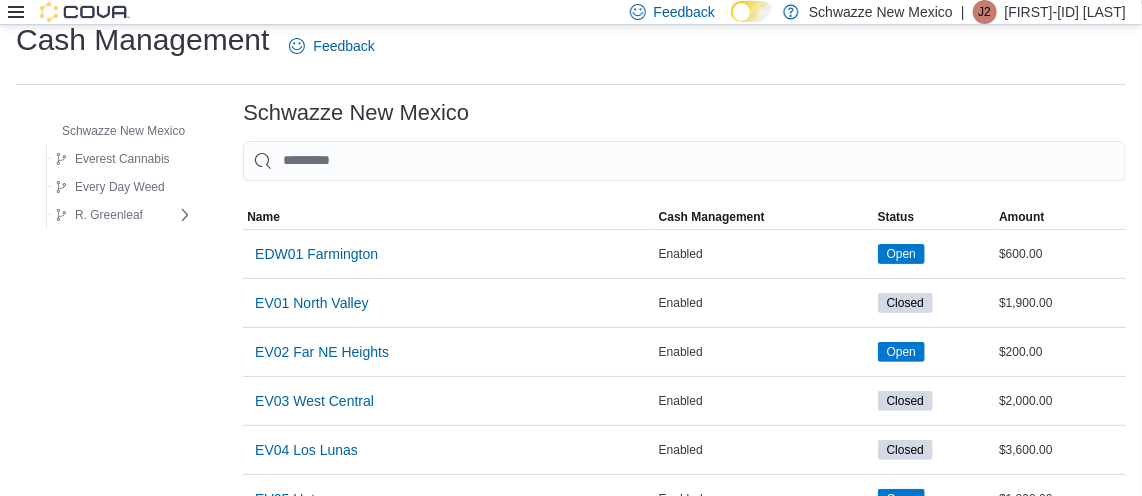 scroll, scrollTop: 21, scrollLeft: 0, axis: vertical 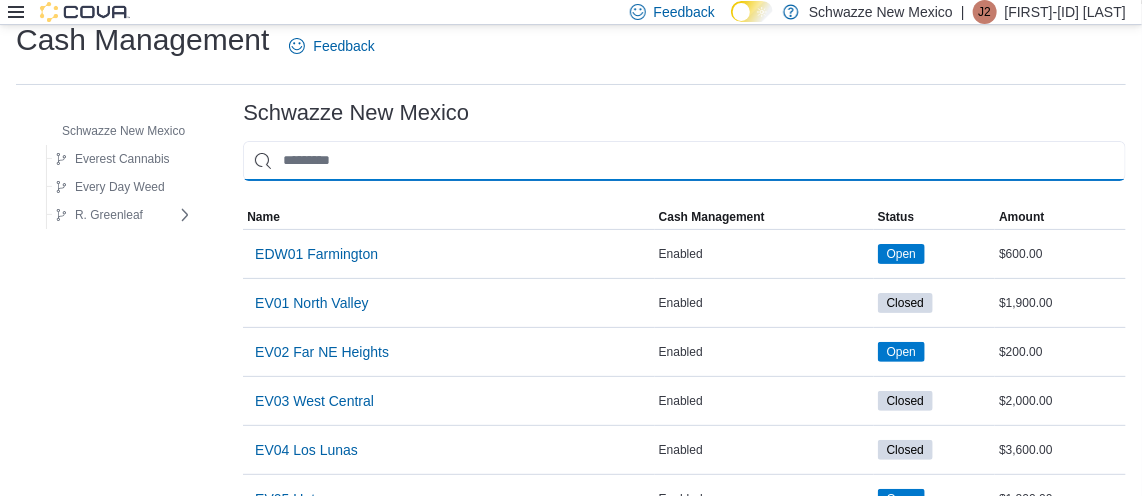 click at bounding box center (684, 161) 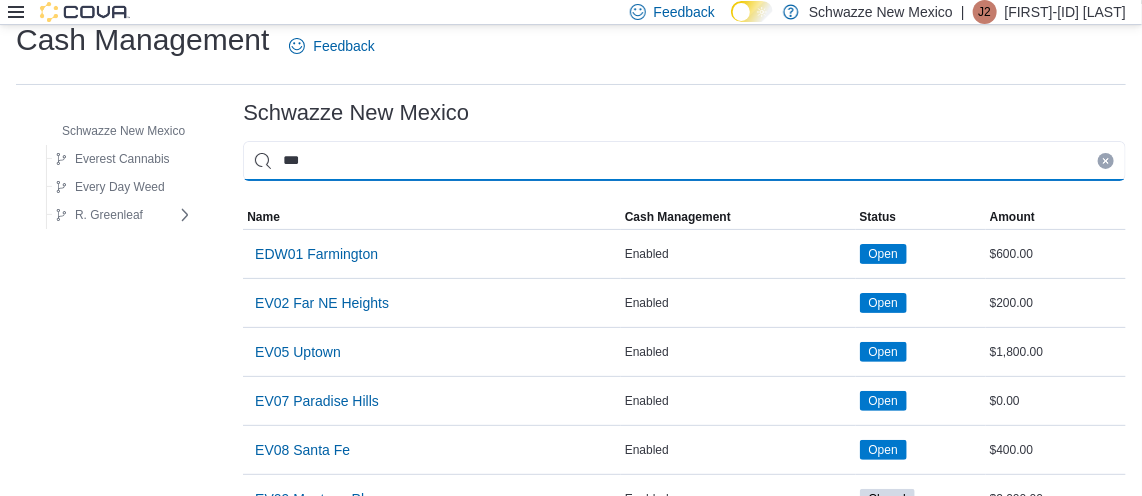 scroll, scrollTop: 0, scrollLeft: 0, axis: both 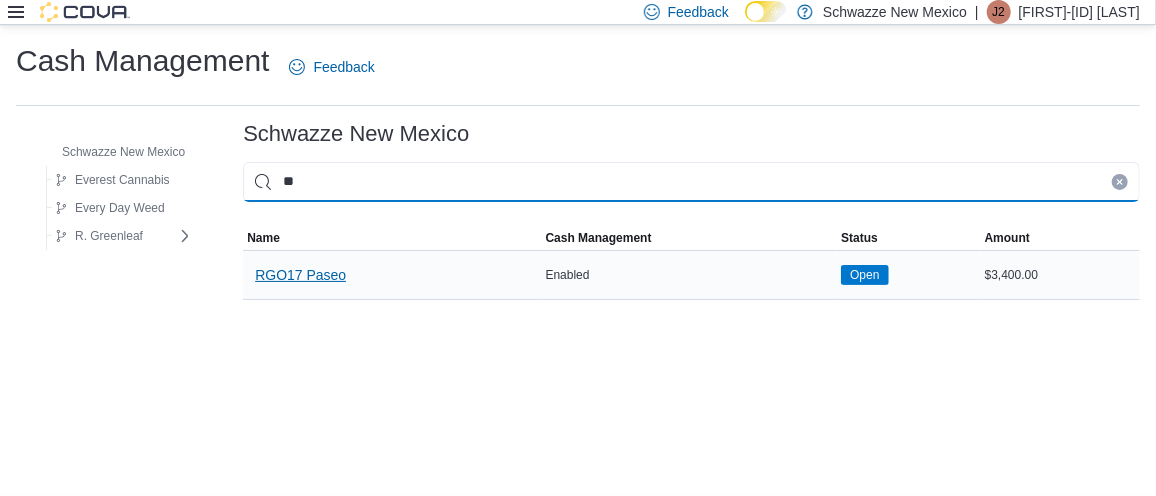 type on "*" 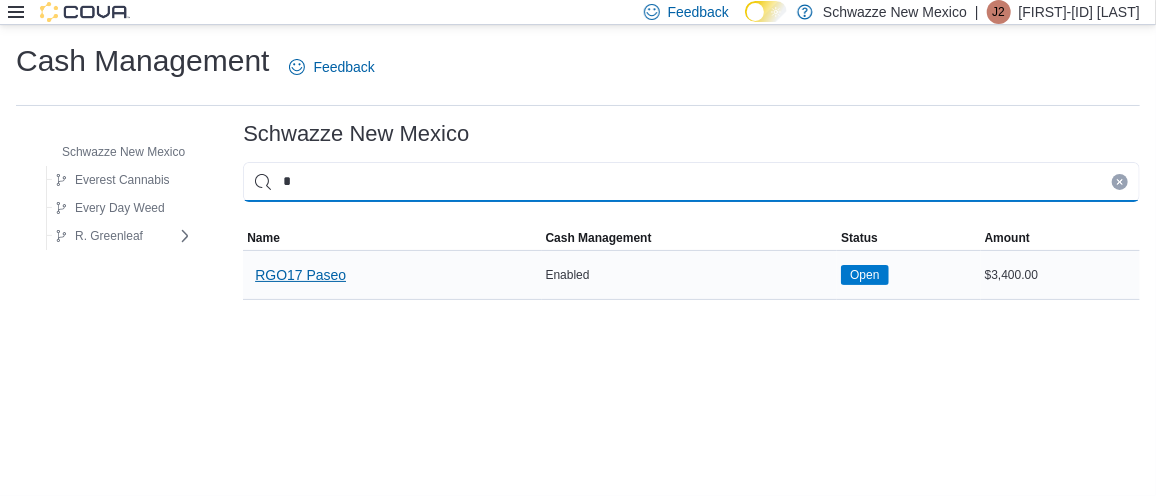 type 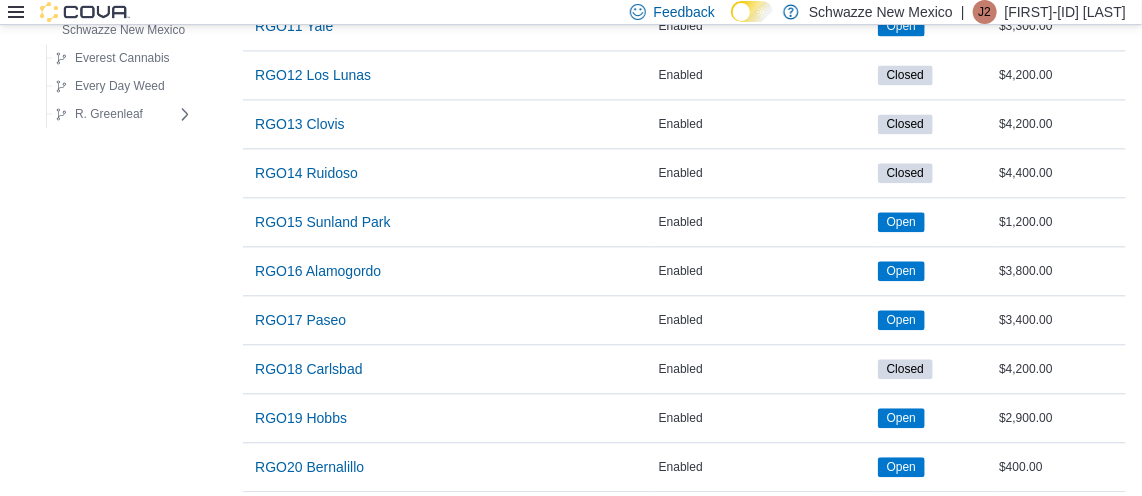 scroll, scrollTop: 1524, scrollLeft: 0, axis: vertical 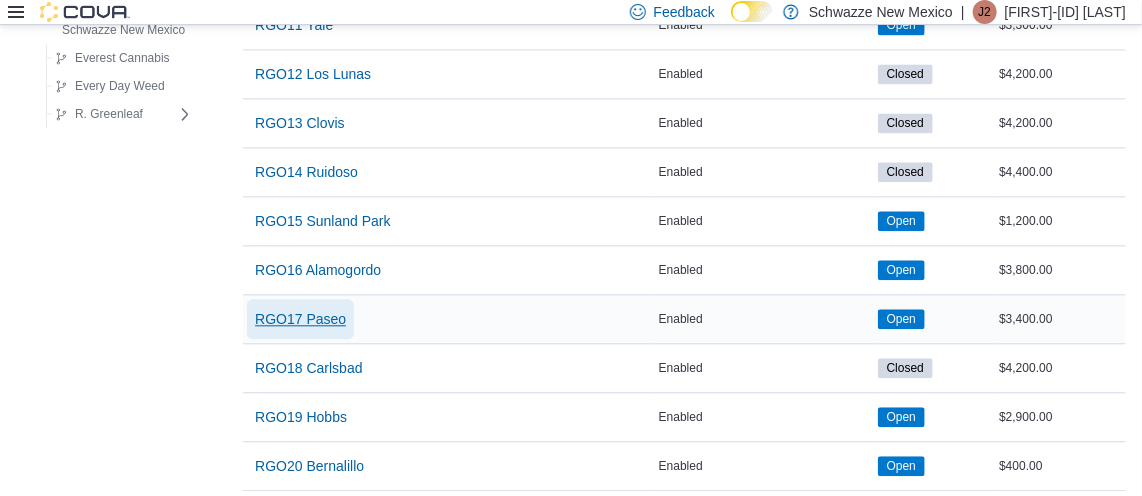 click on "RGO17 Paseo" at bounding box center (300, 319) 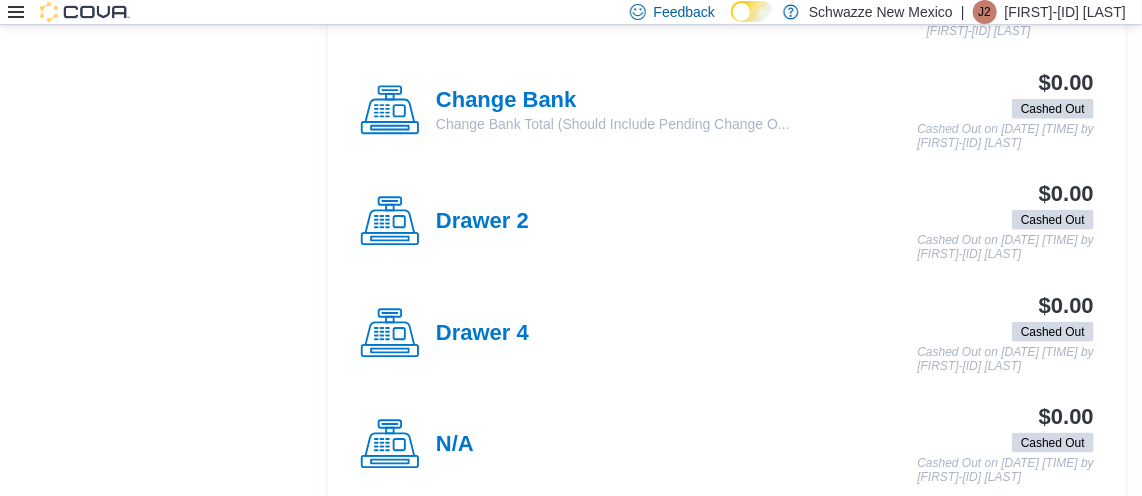scroll, scrollTop: 667, scrollLeft: 0, axis: vertical 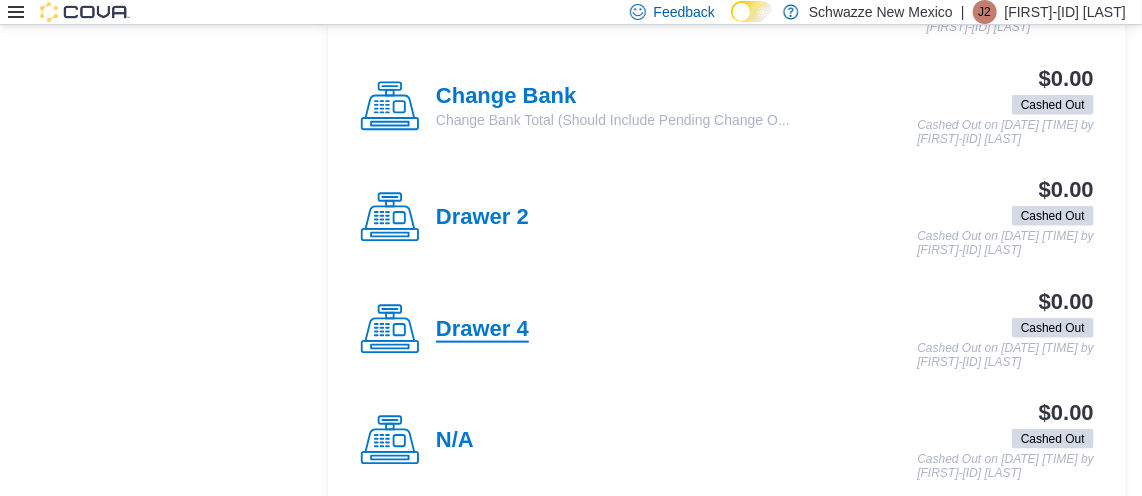 click on "Drawer 4" at bounding box center [482, 330] 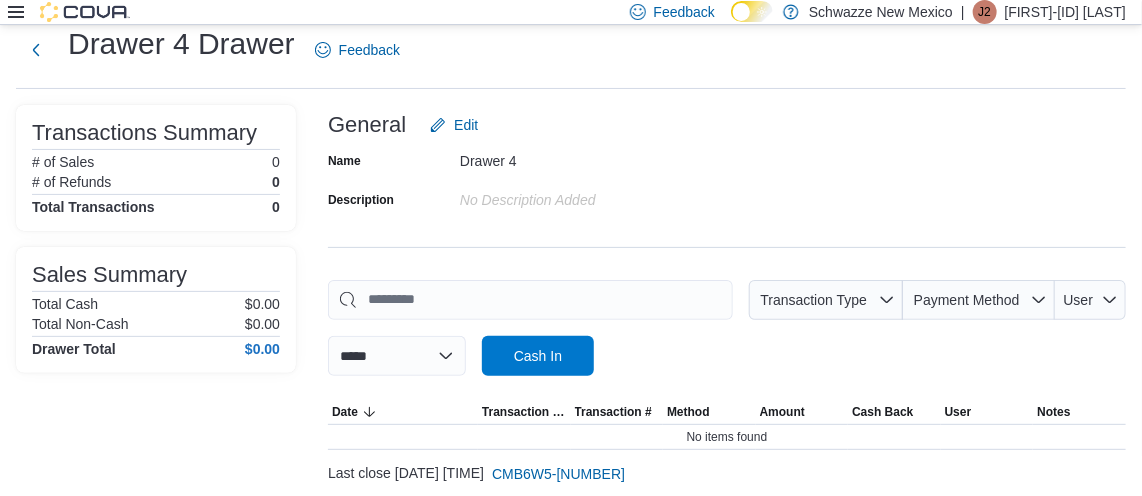 scroll, scrollTop: 109, scrollLeft: 0, axis: vertical 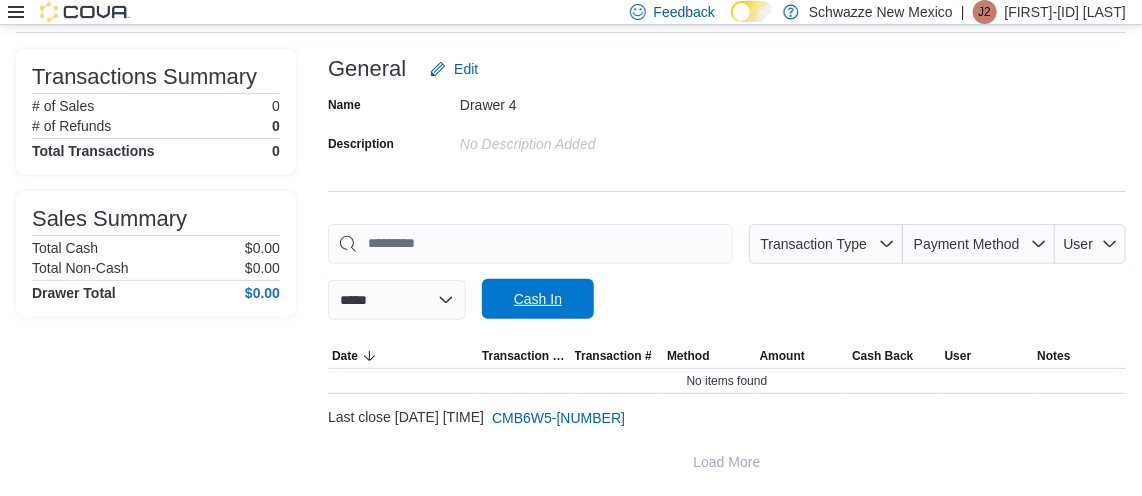 click on "Cash In" at bounding box center [538, 299] 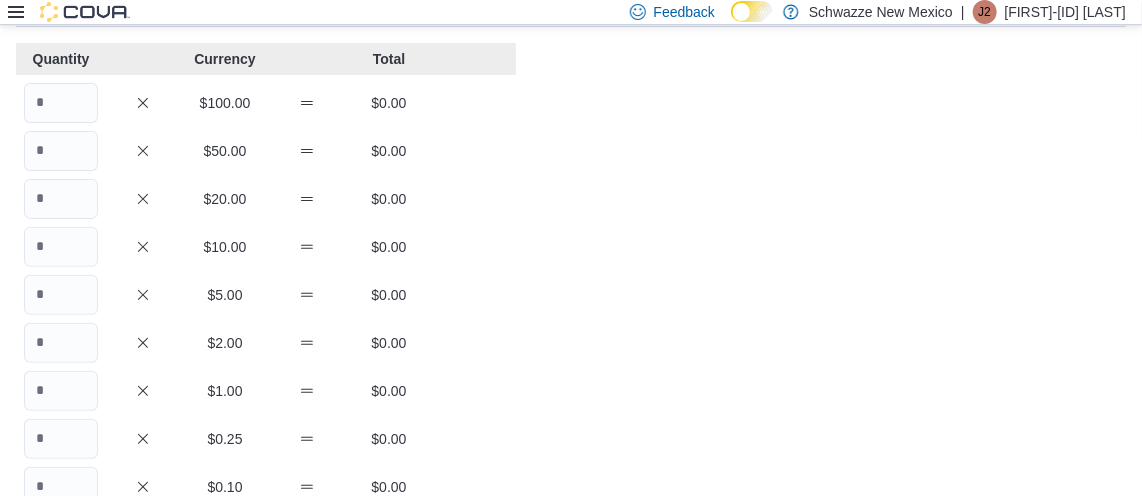 scroll, scrollTop: 113, scrollLeft: 0, axis: vertical 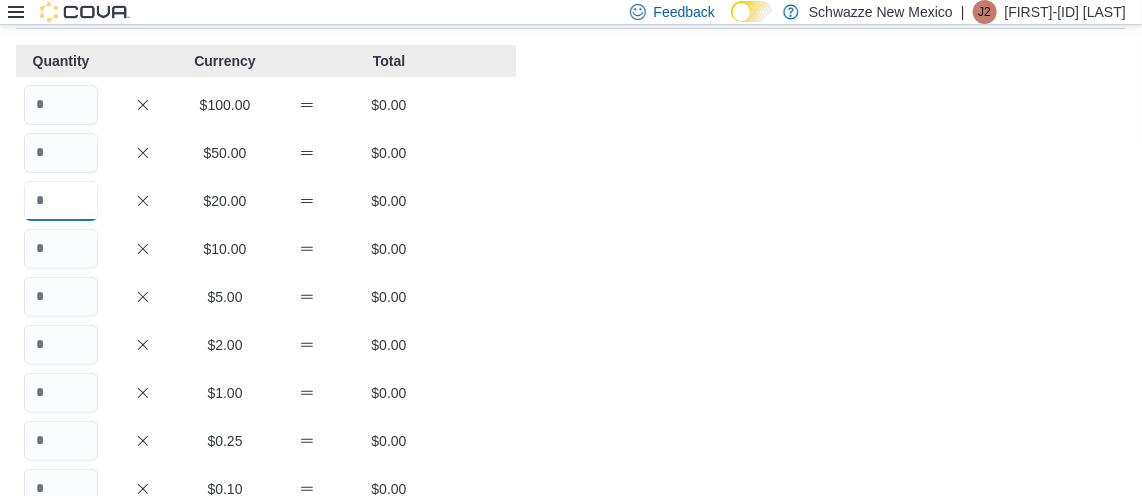 click at bounding box center (61, 201) 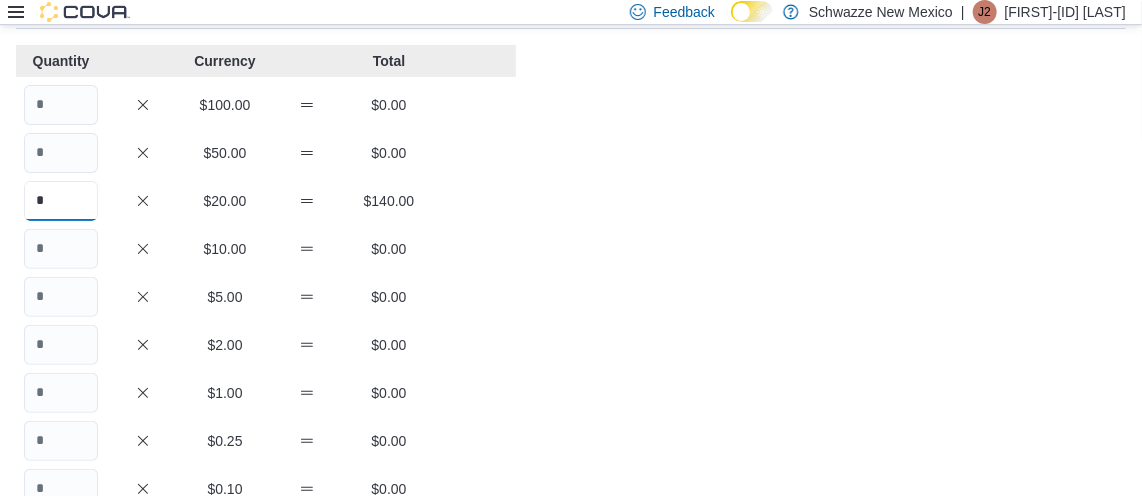 scroll, scrollTop: 146, scrollLeft: 0, axis: vertical 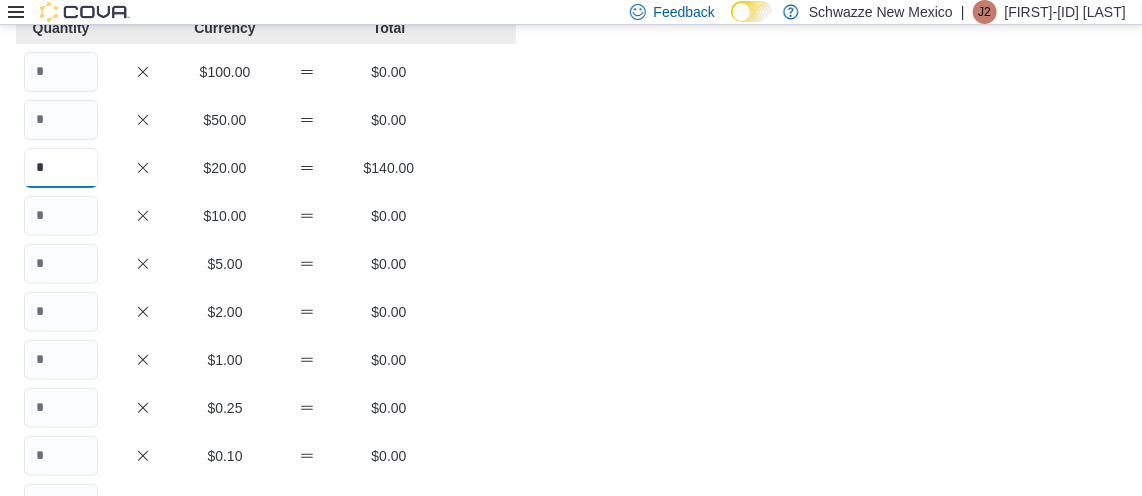 type on "*" 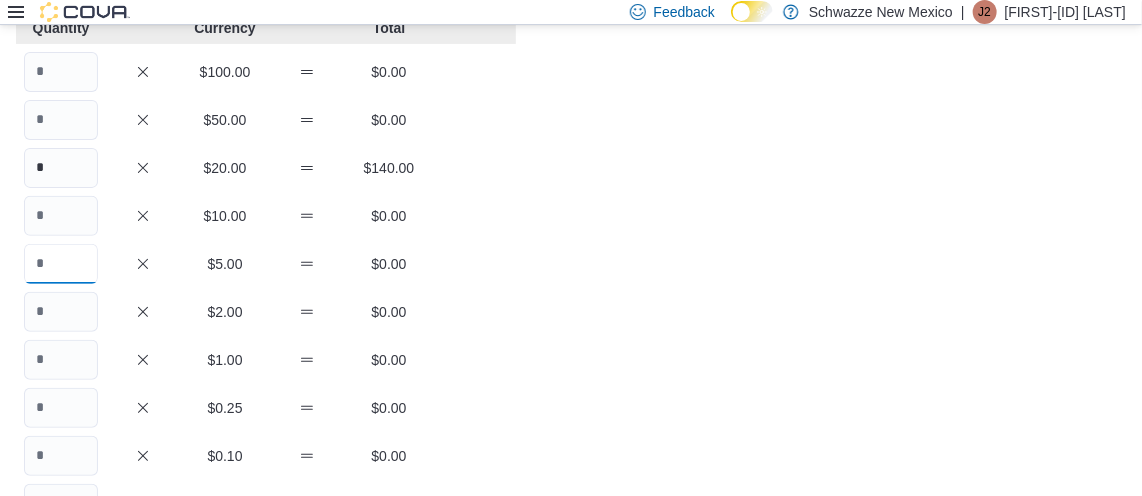 click at bounding box center [61, 264] 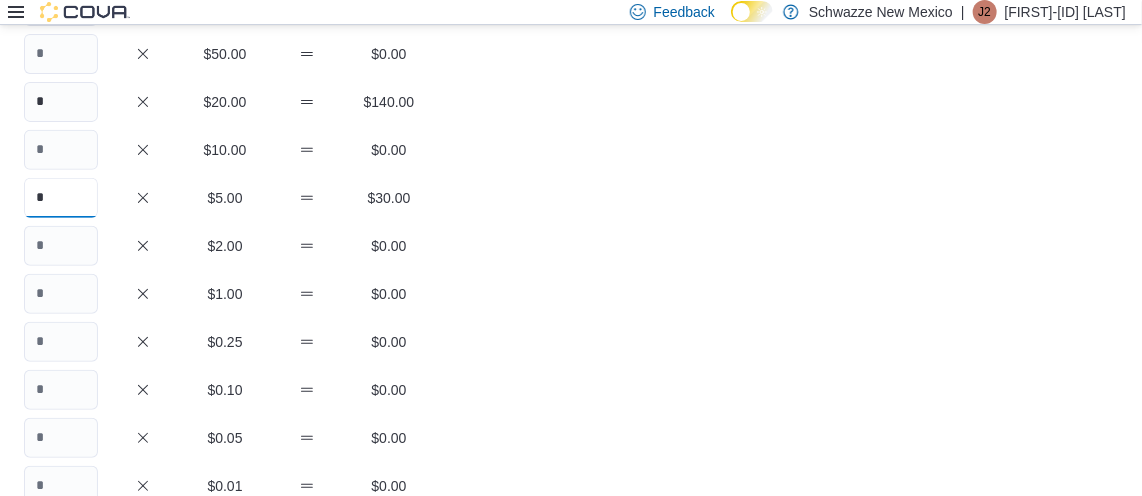 scroll, scrollTop: 213, scrollLeft: 0, axis: vertical 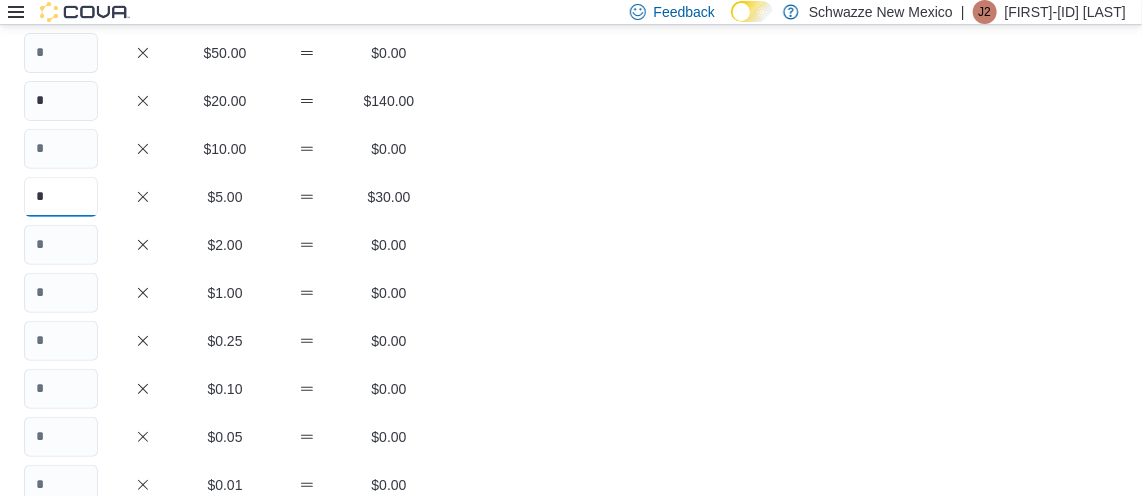 type on "*" 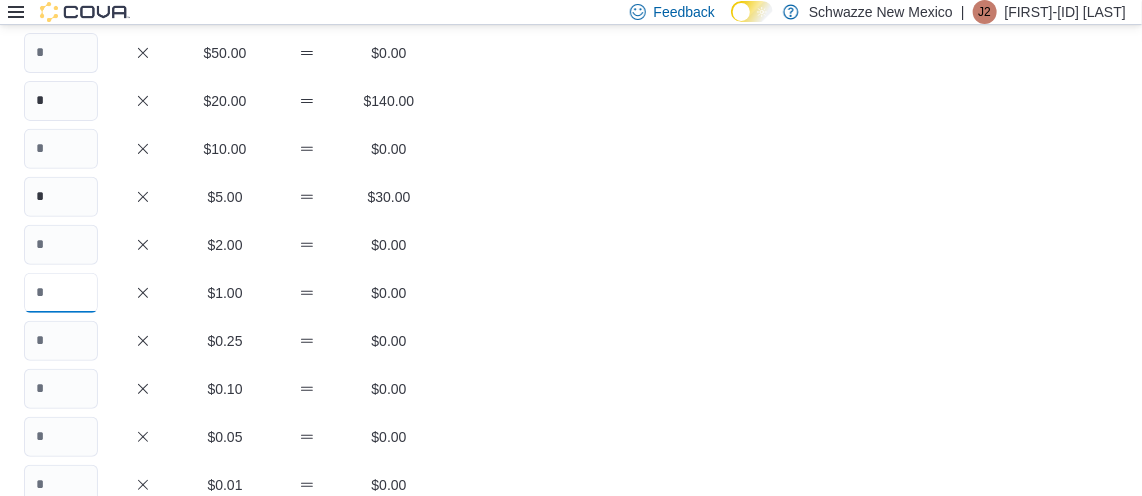 click at bounding box center [61, 293] 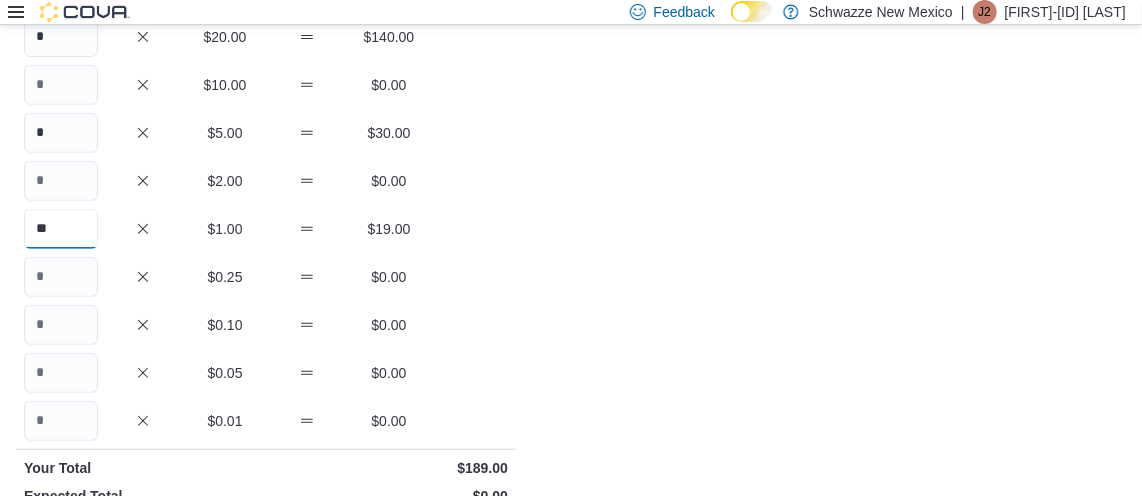 scroll, scrollTop: 283, scrollLeft: 0, axis: vertical 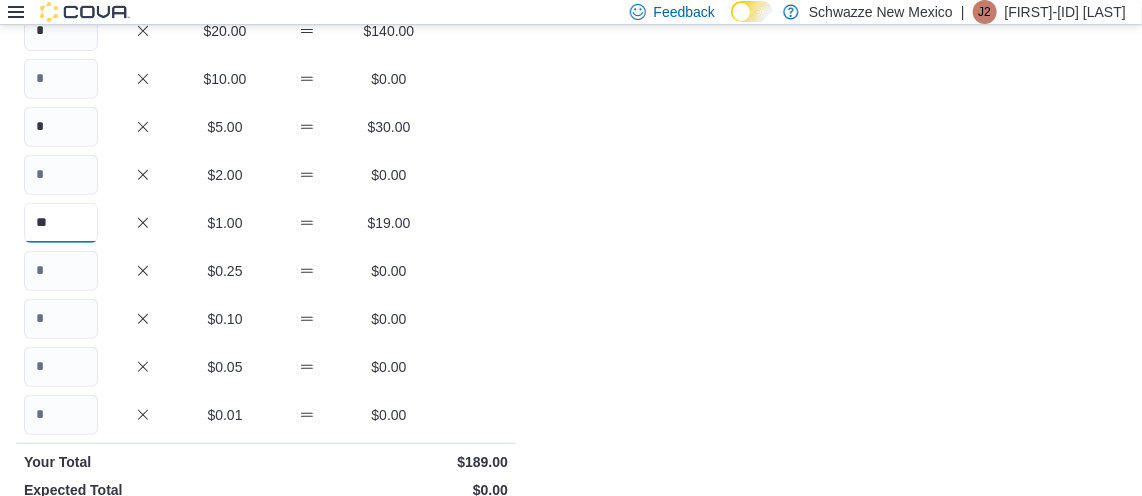 type on "**" 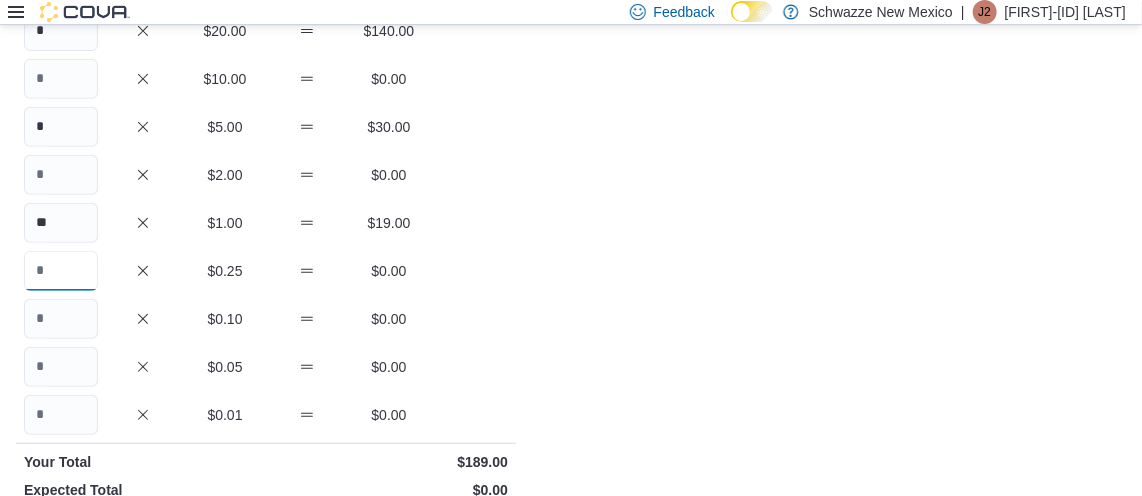 click at bounding box center [61, 271] 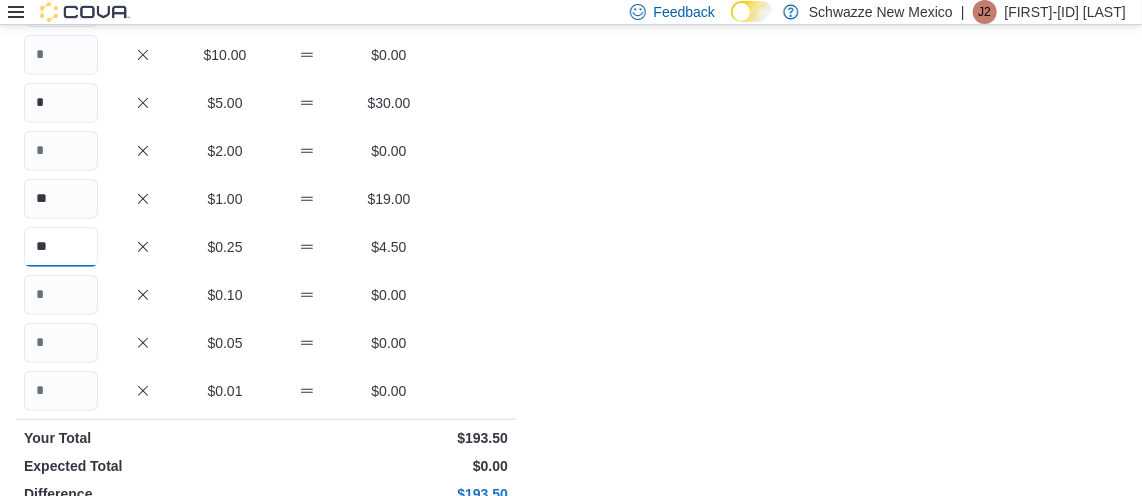 scroll, scrollTop: 308, scrollLeft: 0, axis: vertical 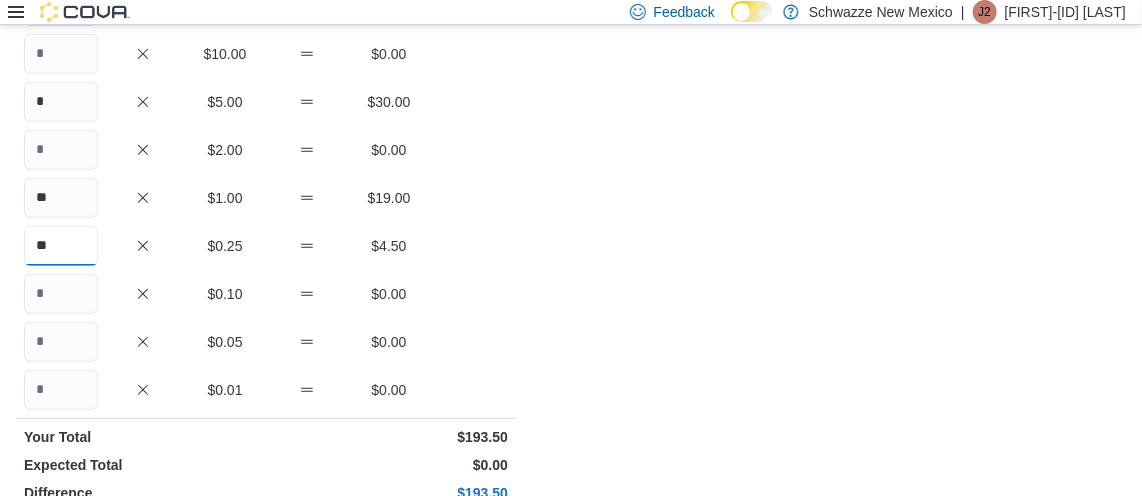 type on "**" 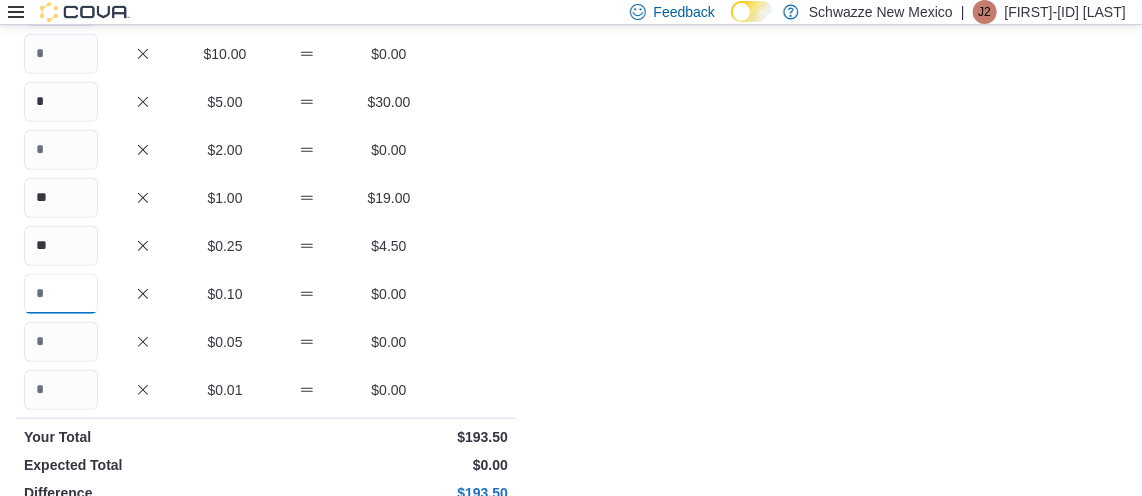 click at bounding box center (61, 294) 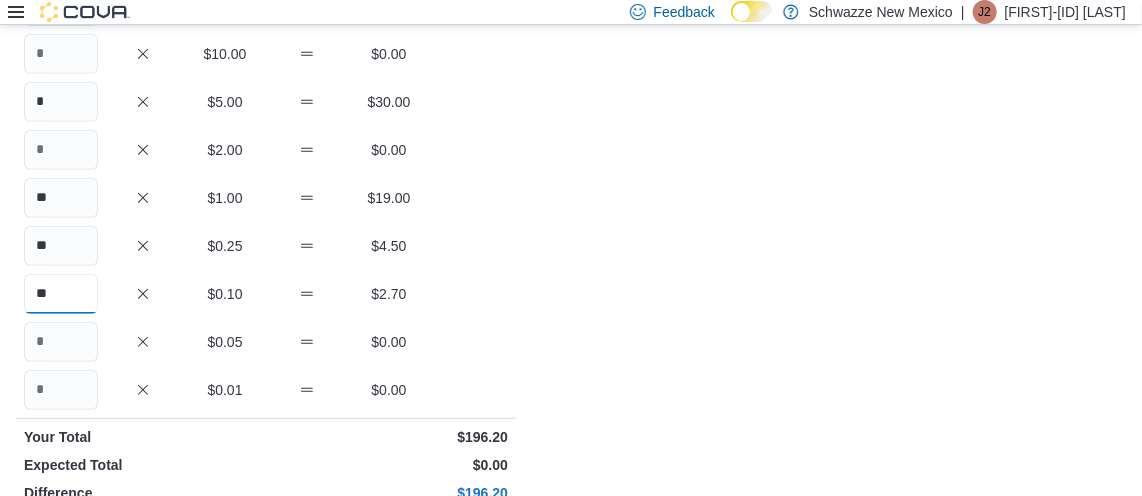type on "**" 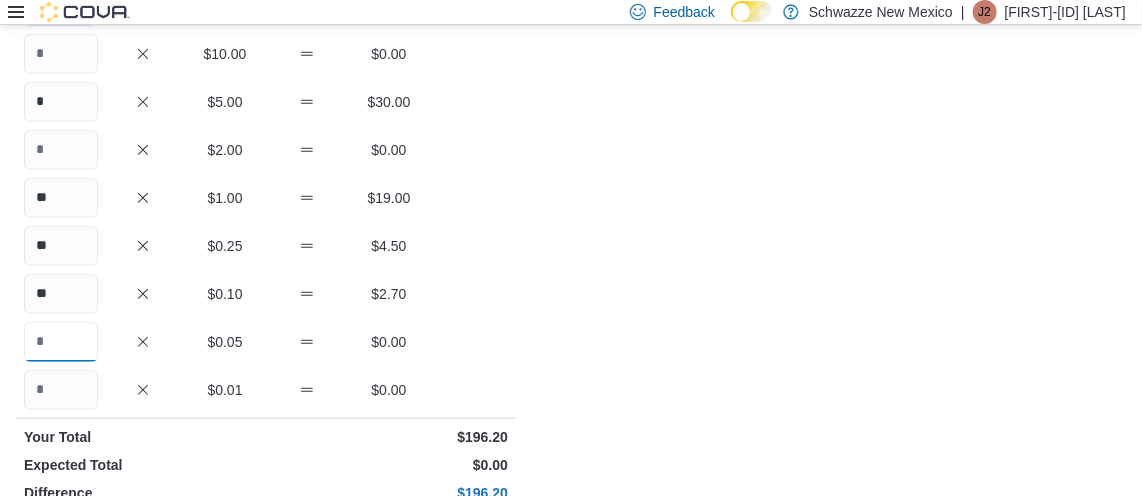 click at bounding box center [61, 342] 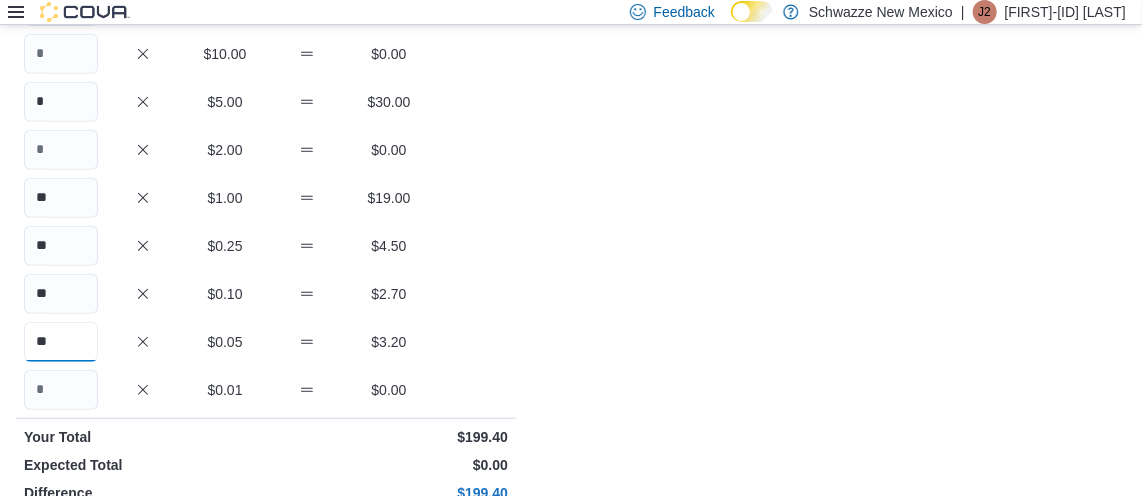 type on "**" 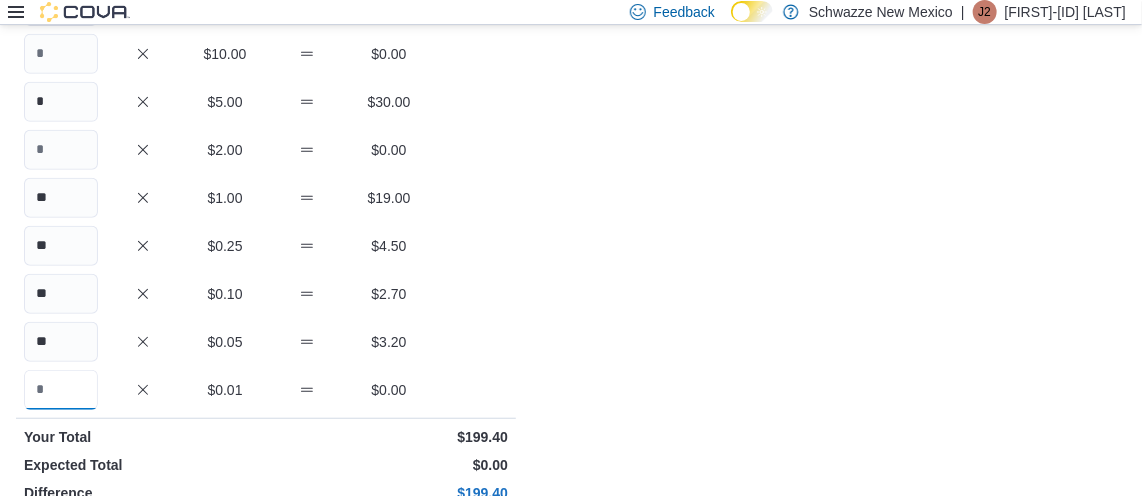 click at bounding box center [61, 390] 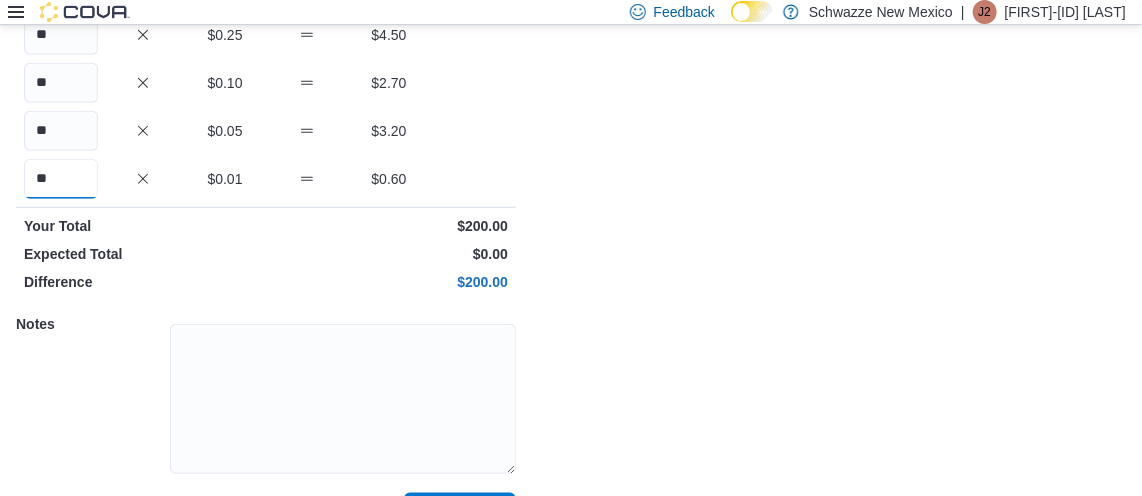 scroll, scrollTop: 521, scrollLeft: 0, axis: vertical 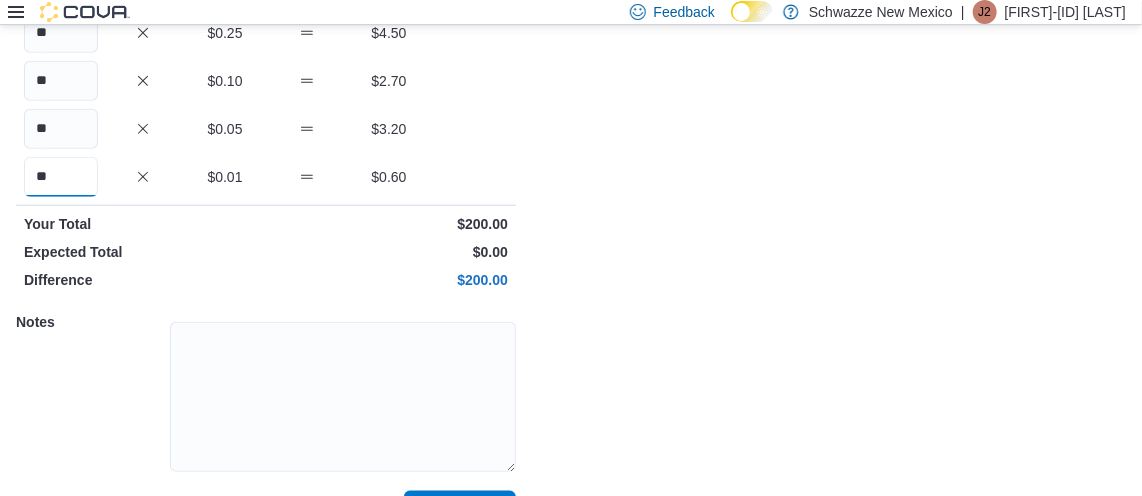 type on "**" 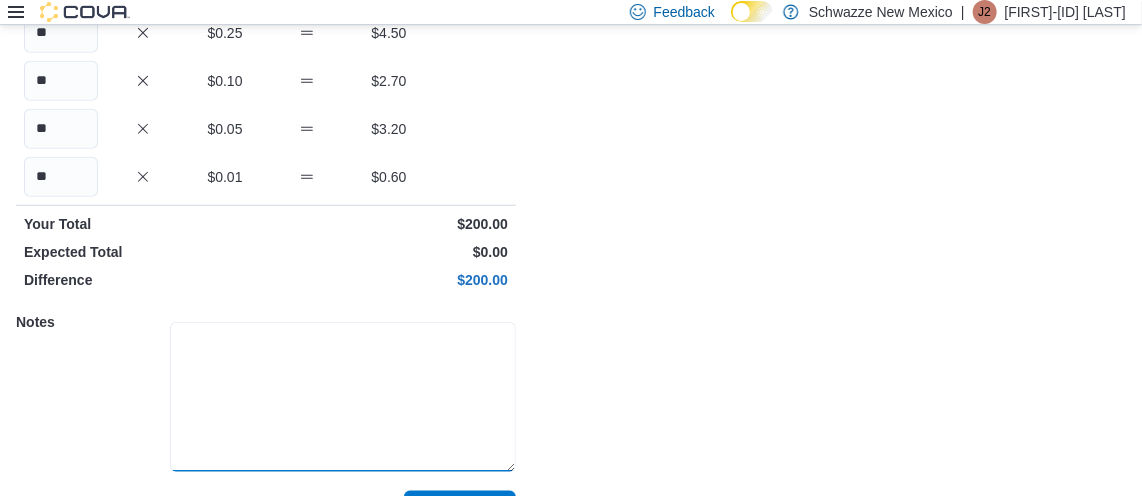 click at bounding box center (343, 397) 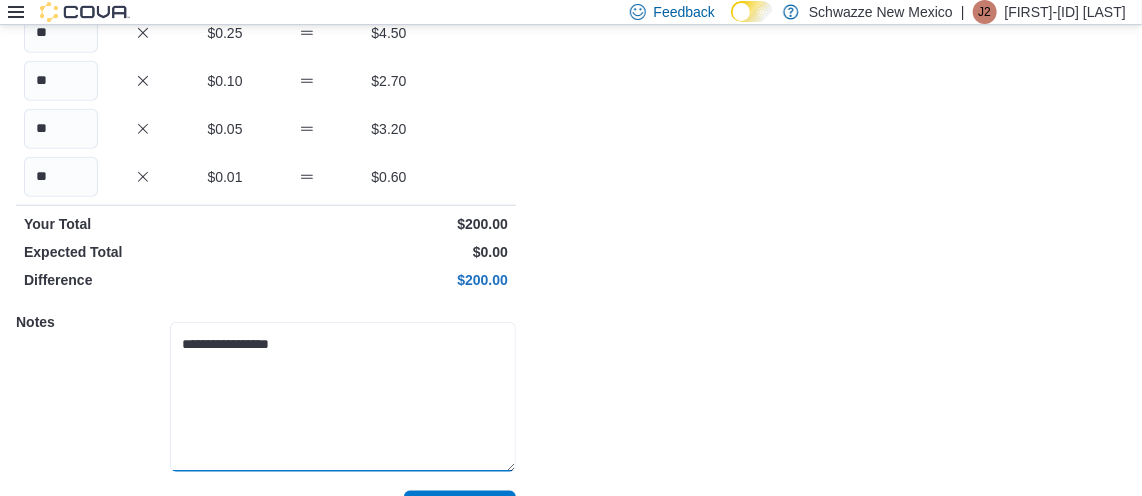 type on "**********" 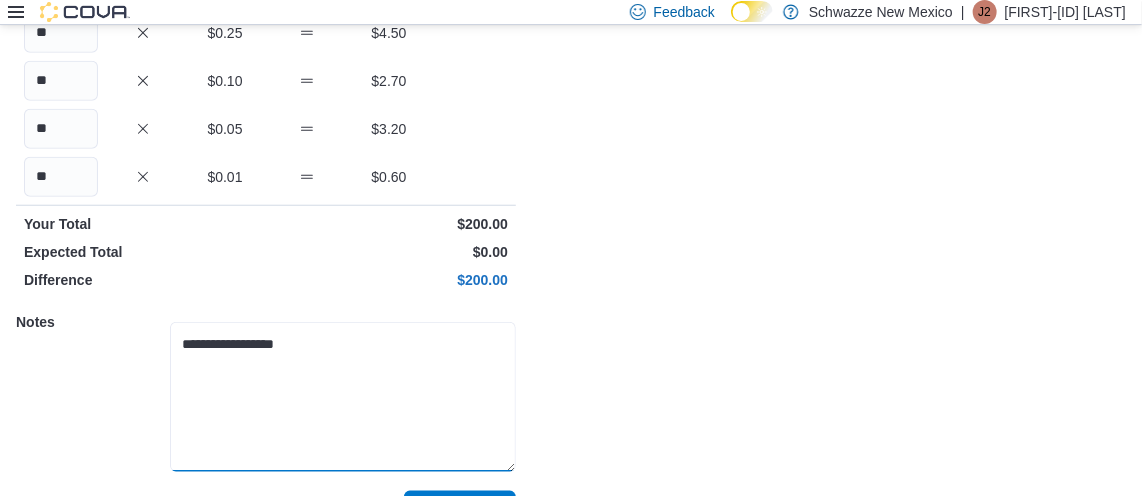 drag, startPoint x: 301, startPoint y: 343, endPoint x: 170, endPoint y: 341, distance: 131.01526 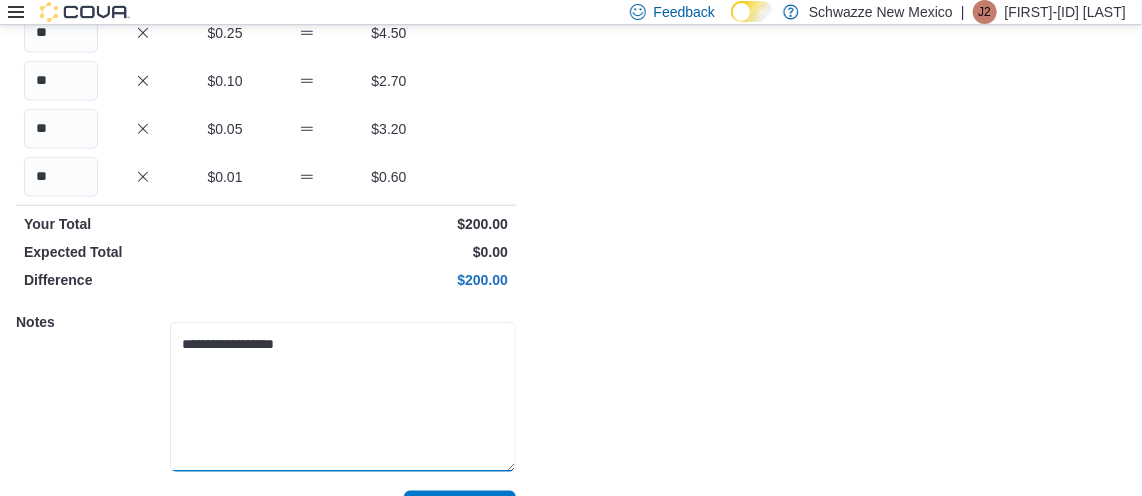 type 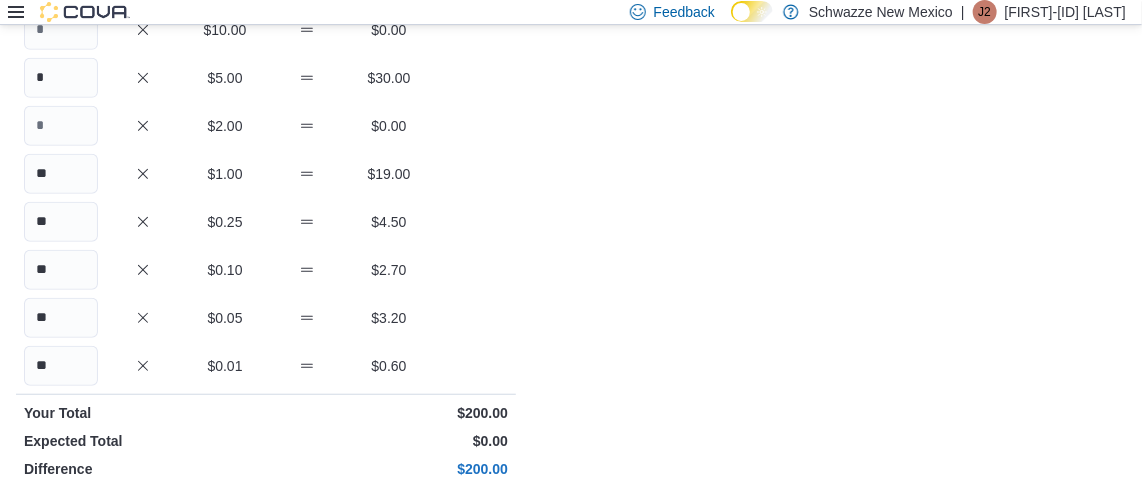 scroll, scrollTop: 323, scrollLeft: 0, axis: vertical 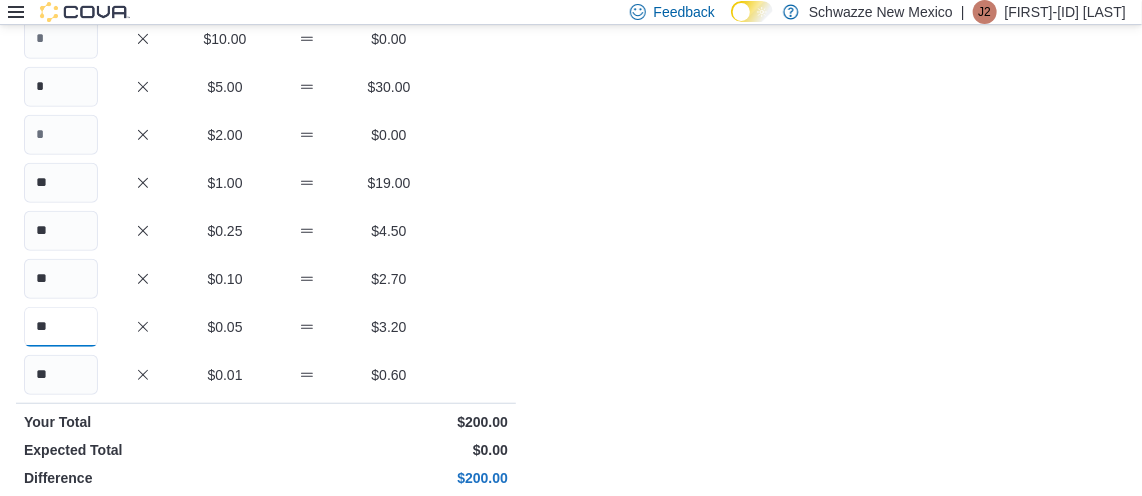 click on "**" at bounding box center (61, 327) 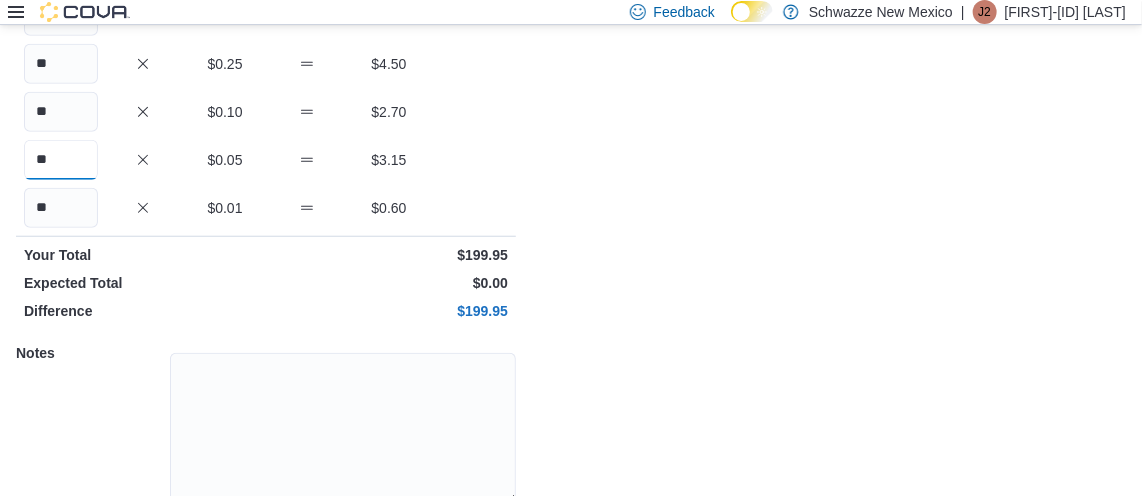 scroll, scrollTop: 499, scrollLeft: 0, axis: vertical 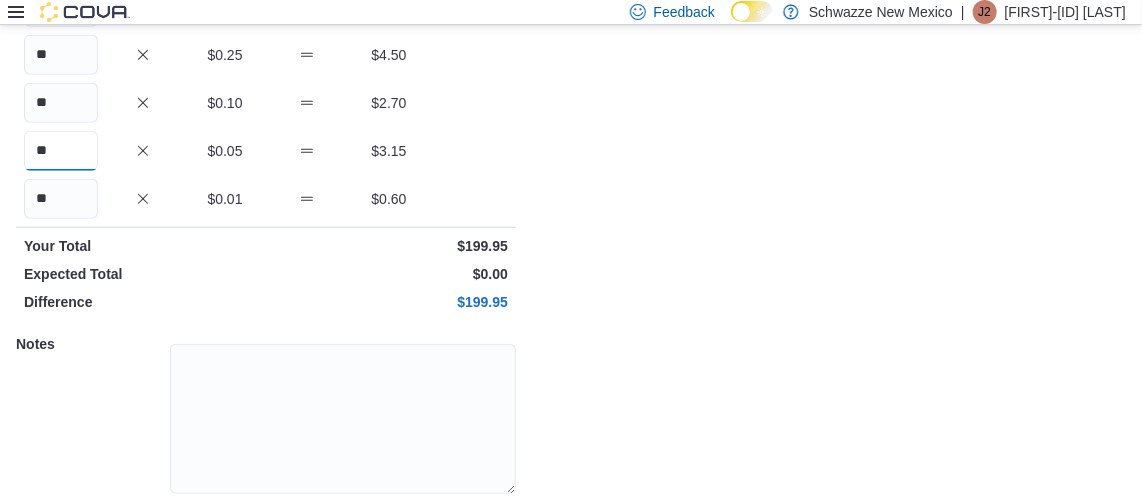 type on "**" 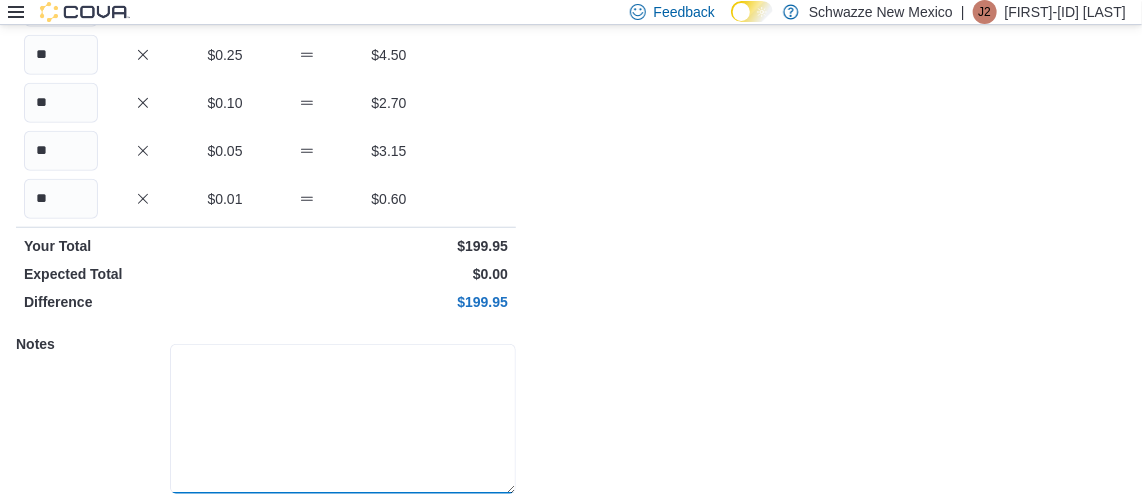 click at bounding box center (343, 419) 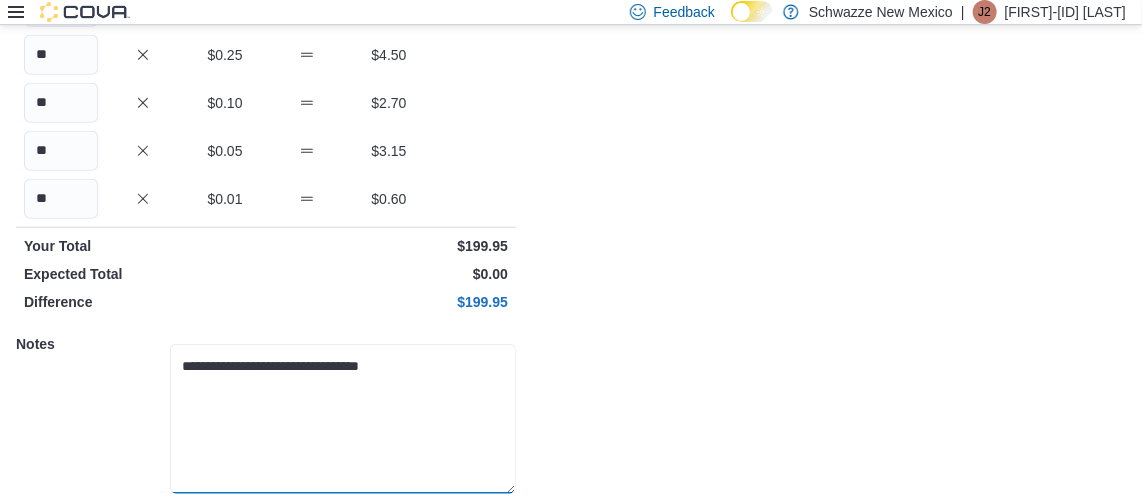 type on "**********" 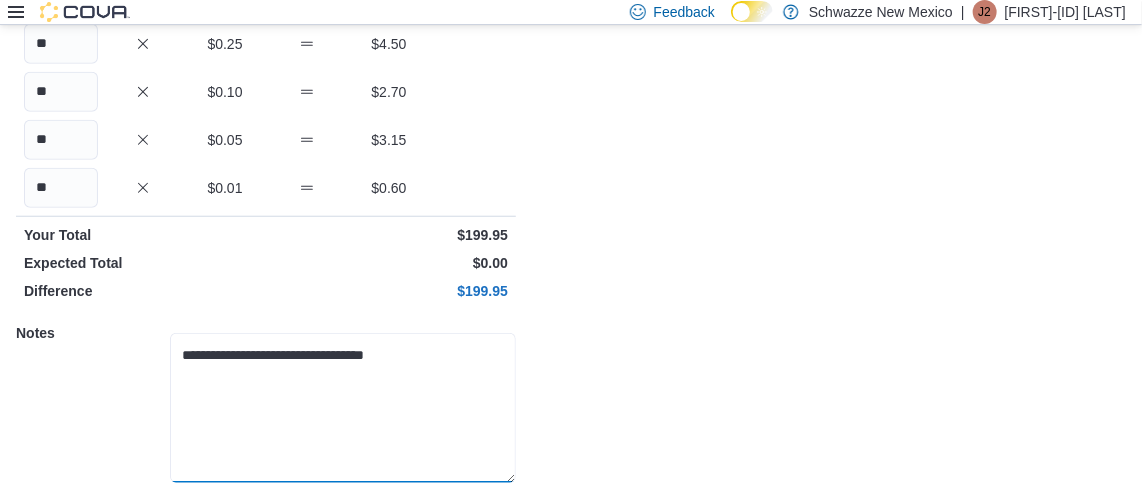 scroll, scrollTop: 514, scrollLeft: 0, axis: vertical 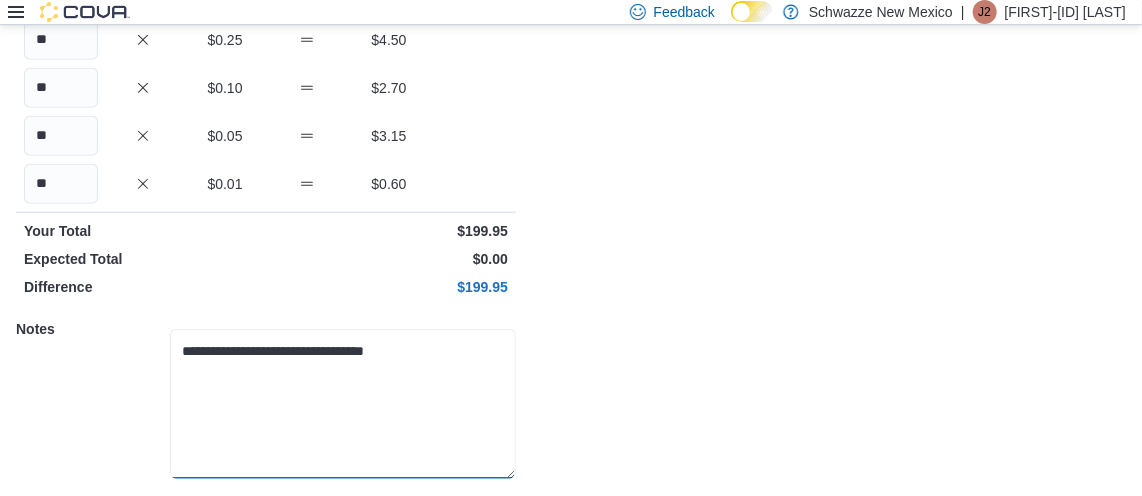 drag, startPoint x: 428, startPoint y: 353, endPoint x: 180, endPoint y: 363, distance: 248.20154 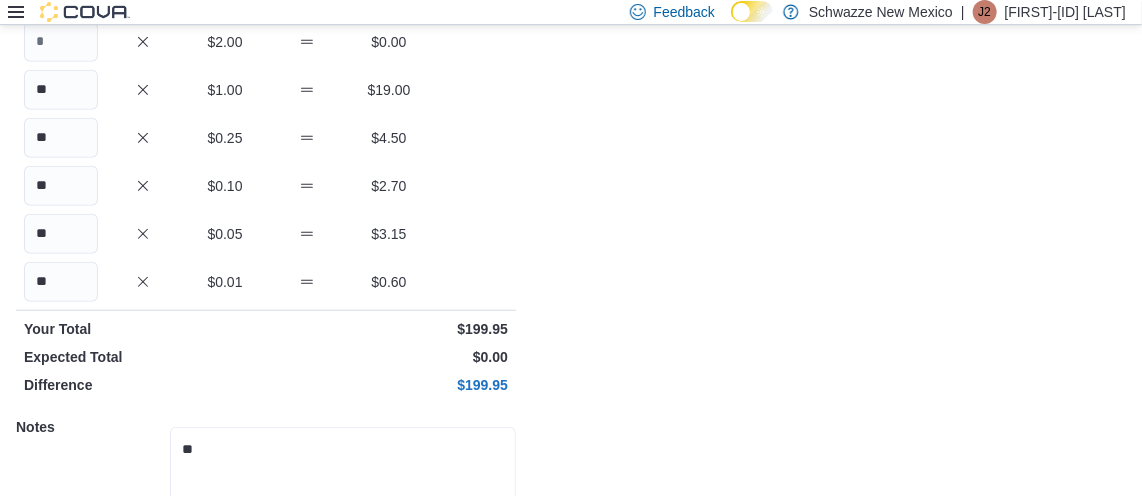 scroll, scrollTop: 410, scrollLeft: 0, axis: vertical 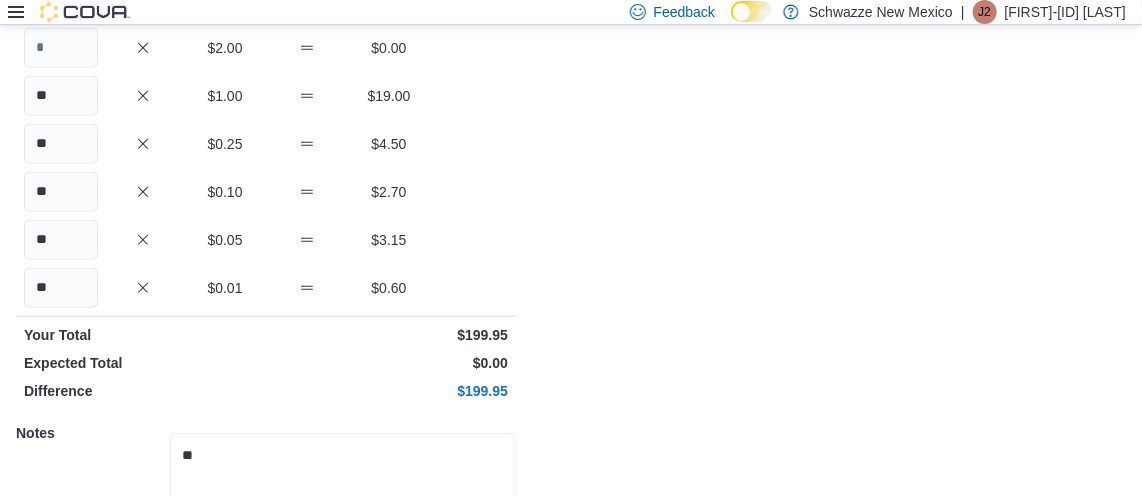 type on "**" 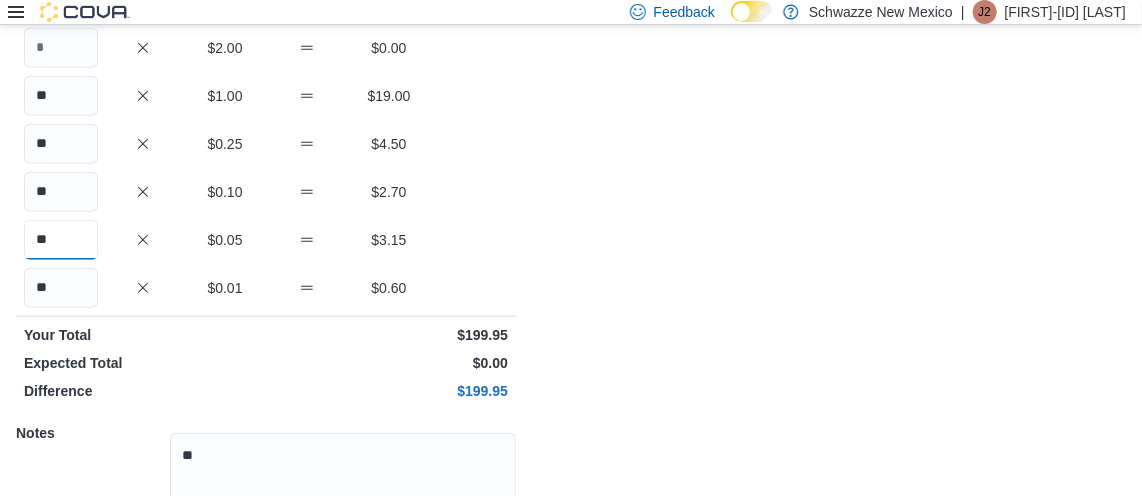 click on "**" at bounding box center [61, 240] 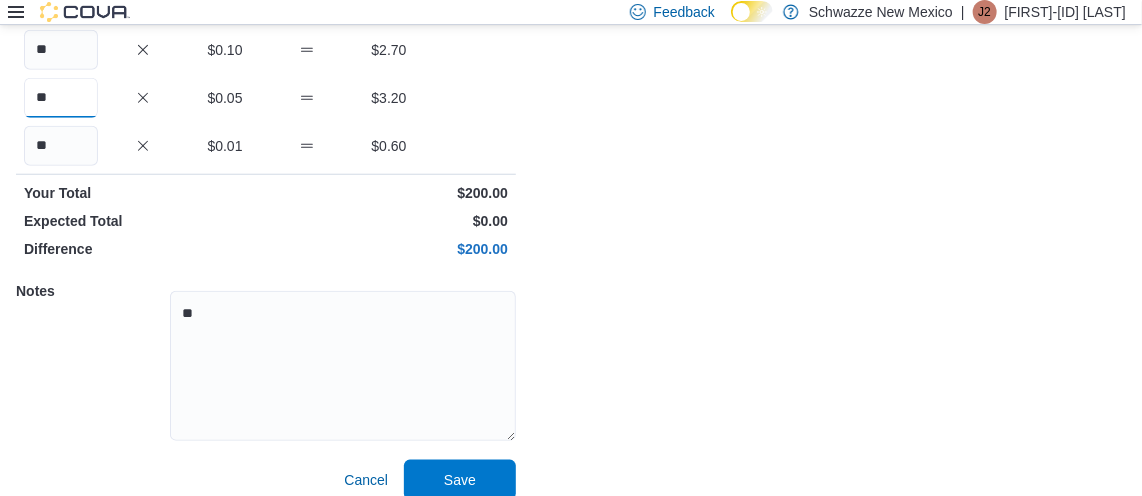 scroll, scrollTop: 572, scrollLeft: 0, axis: vertical 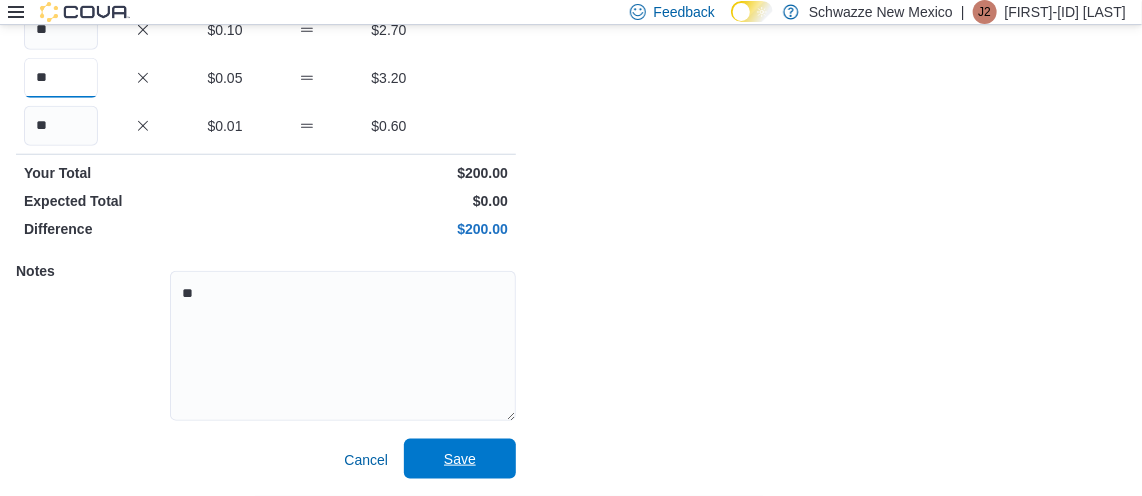 type on "**" 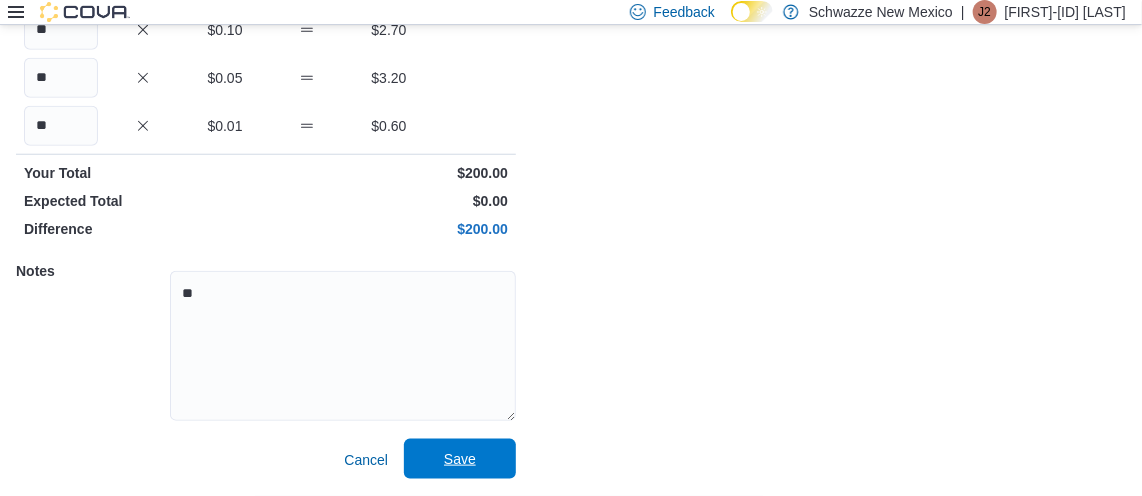 click on "Save" at bounding box center (460, 459) 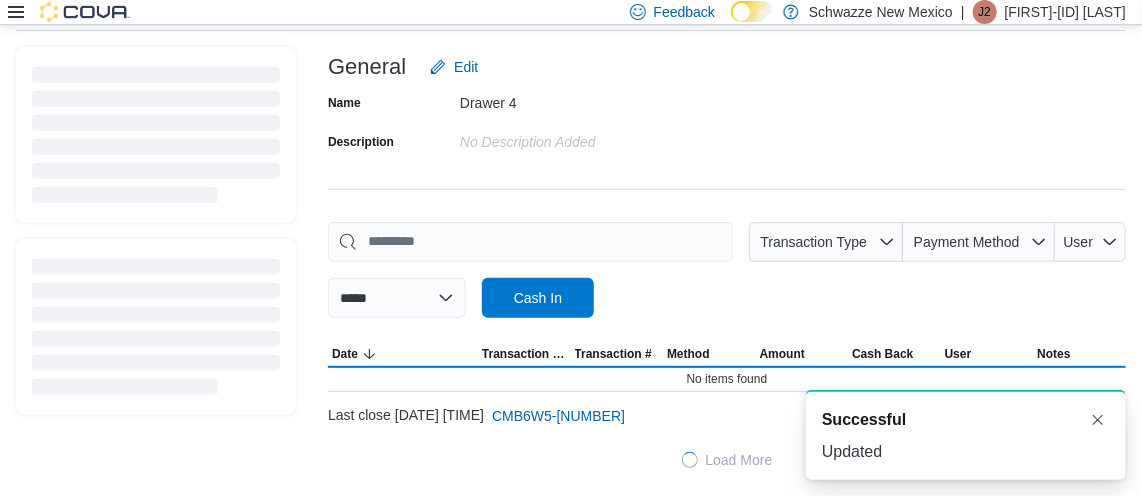 scroll, scrollTop: 109, scrollLeft: 0, axis: vertical 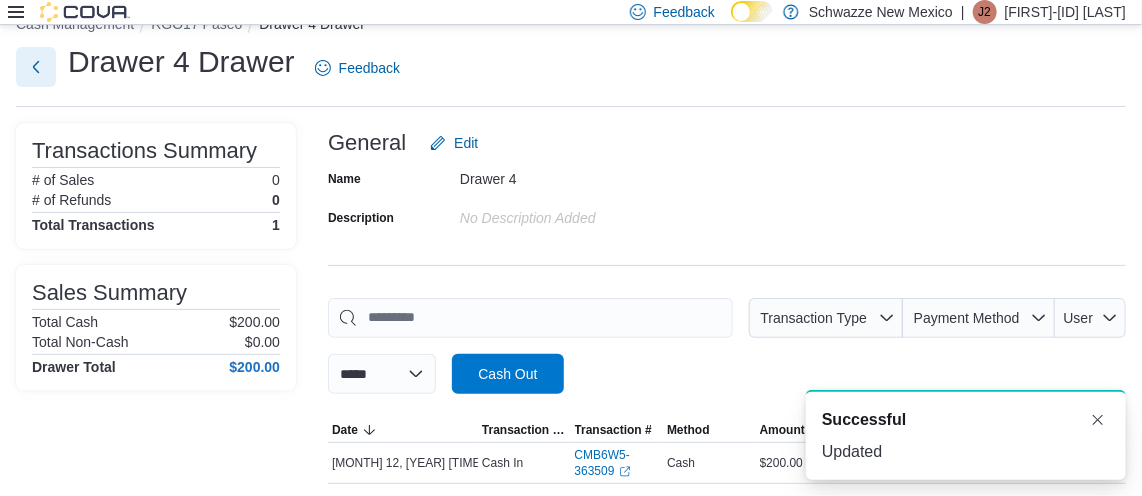 click at bounding box center (36, 67) 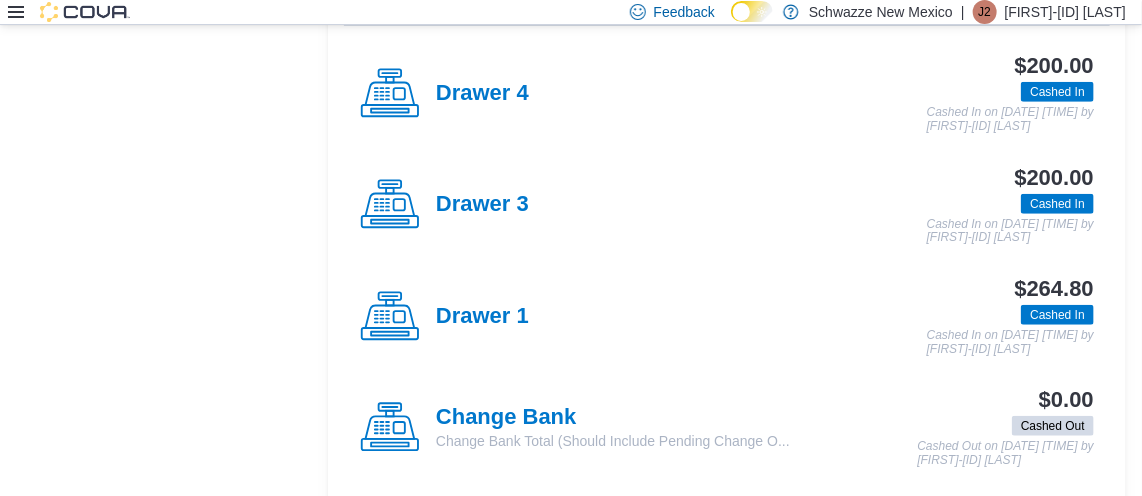 scroll, scrollTop: 450, scrollLeft: 0, axis: vertical 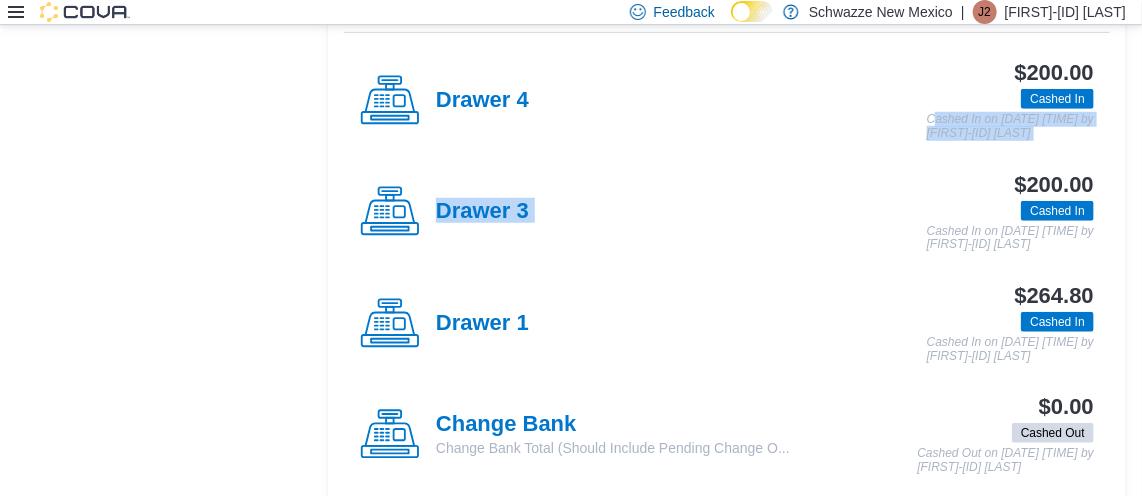 drag, startPoint x: 907, startPoint y: 117, endPoint x: 1001, endPoint y: 160, distance: 103.36827 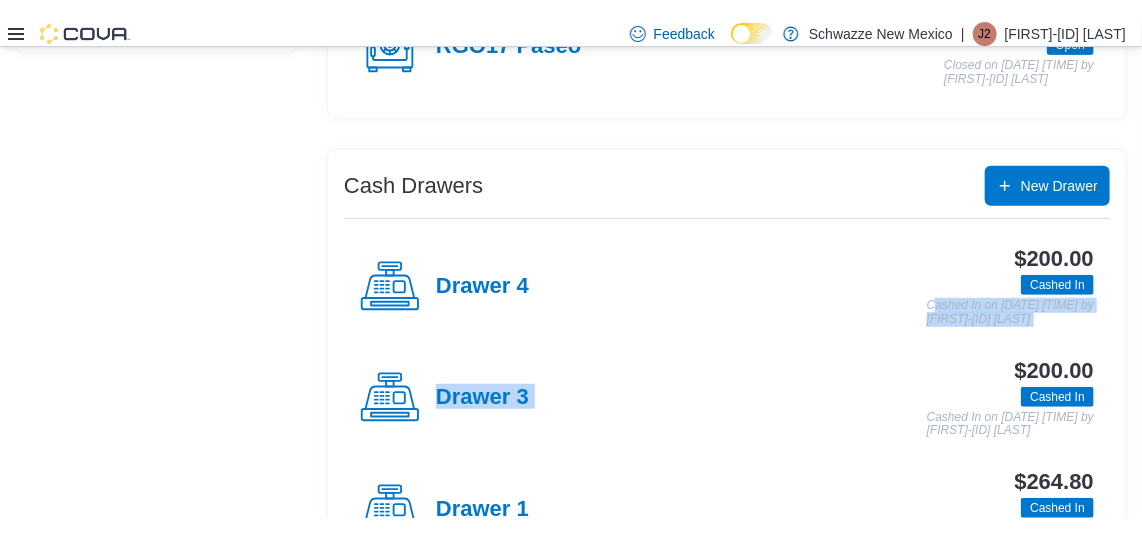 scroll, scrollTop: 285, scrollLeft: 0, axis: vertical 